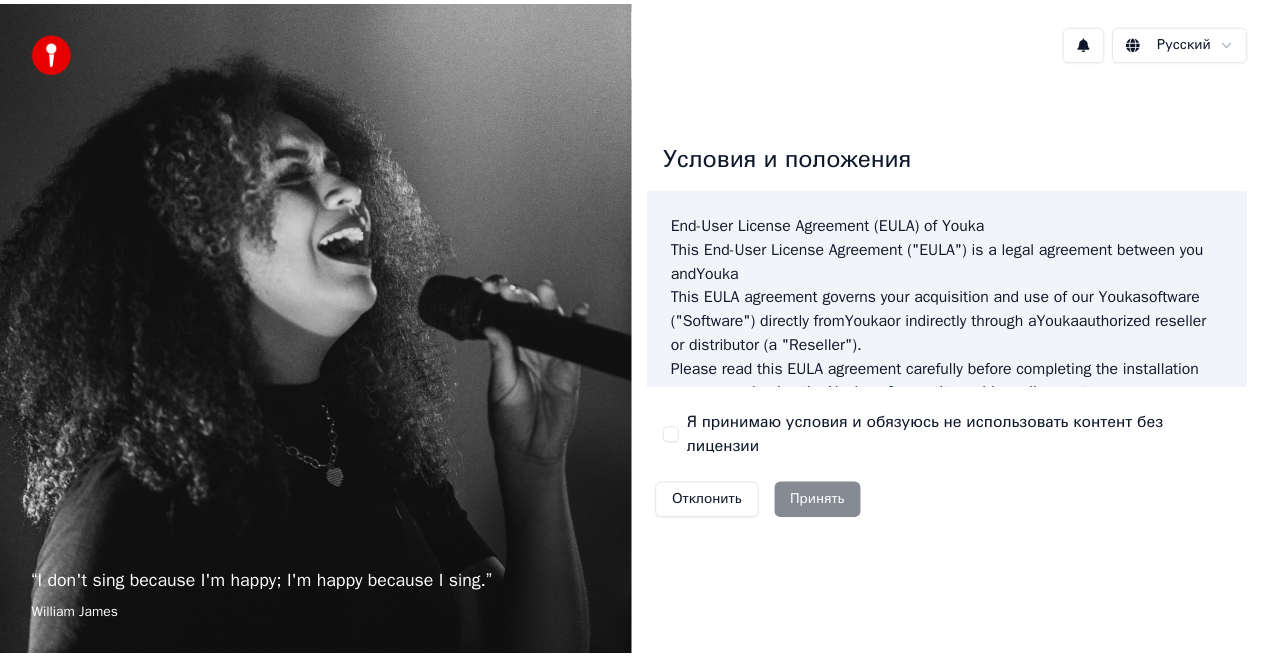 scroll, scrollTop: 0, scrollLeft: 0, axis: both 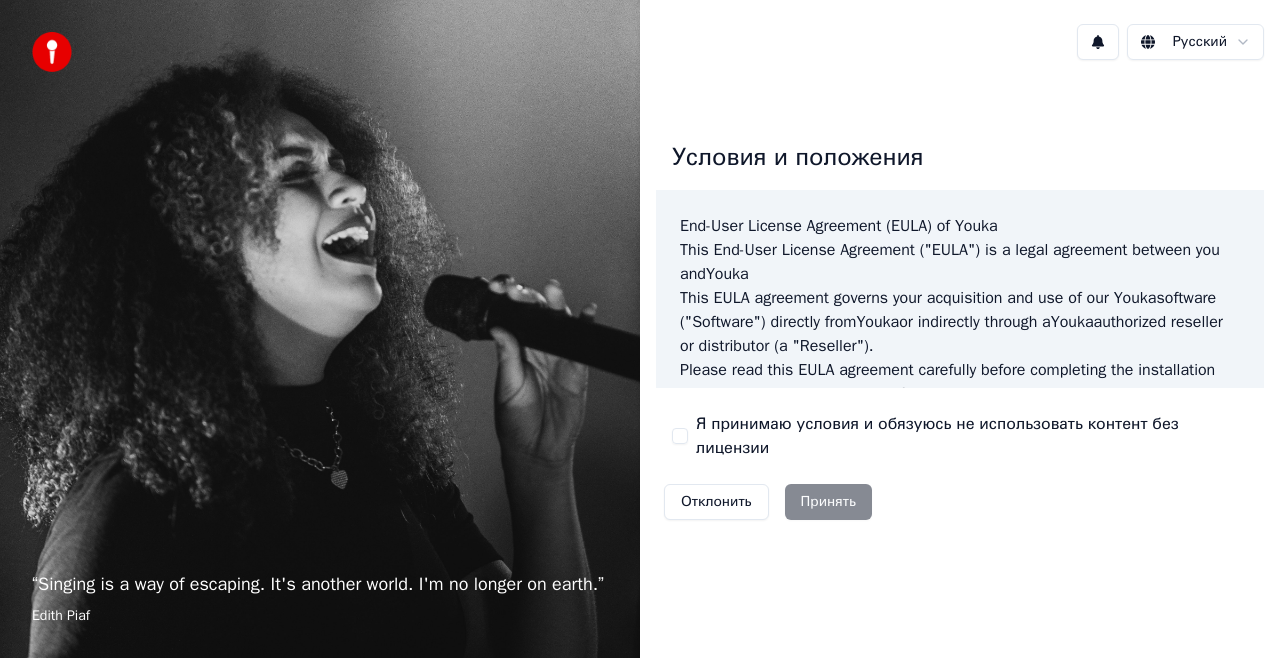 click on "Я принимаю условия и обязуюсь не использовать контент без лицензии" at bounding box center (680, 436) 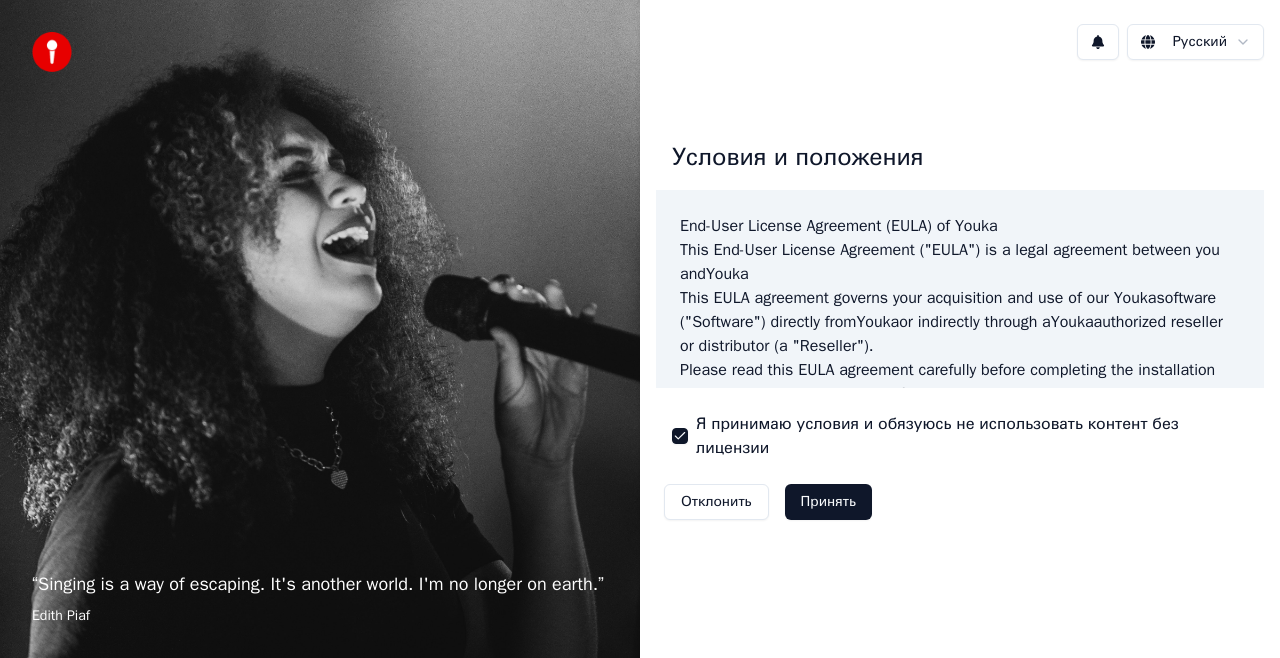 click on "Принять" at bounding box center [828, 502] 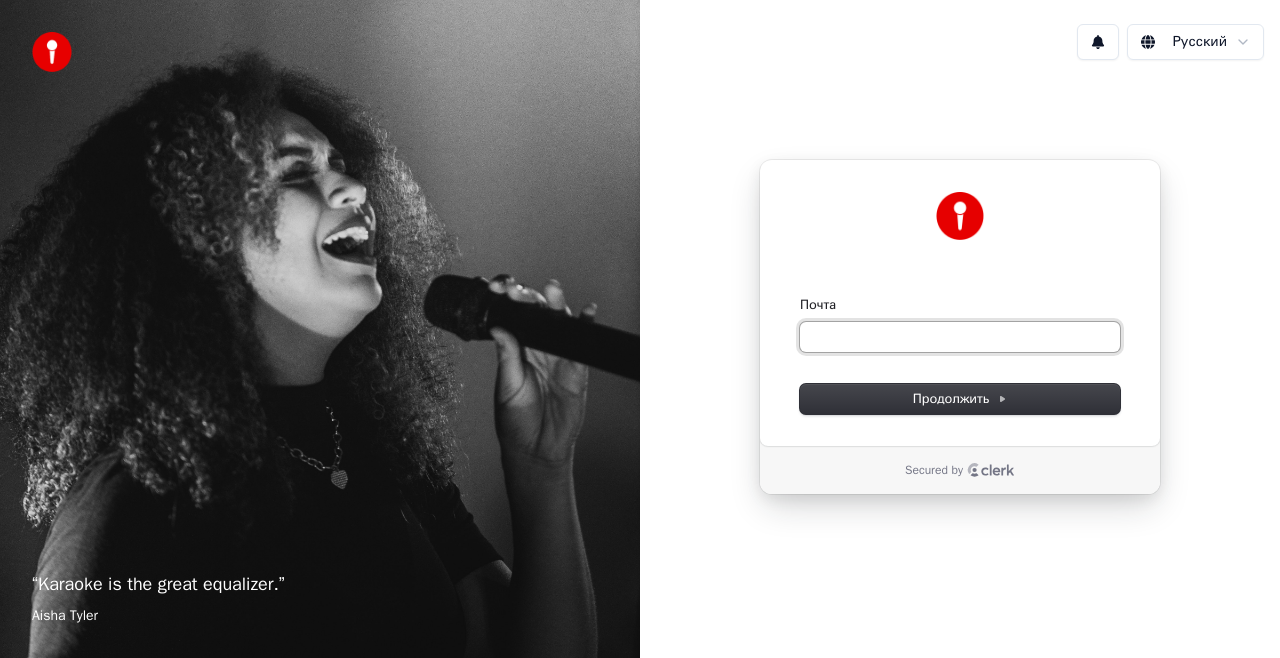 click on "Почта" at bounding box center (960, 337) 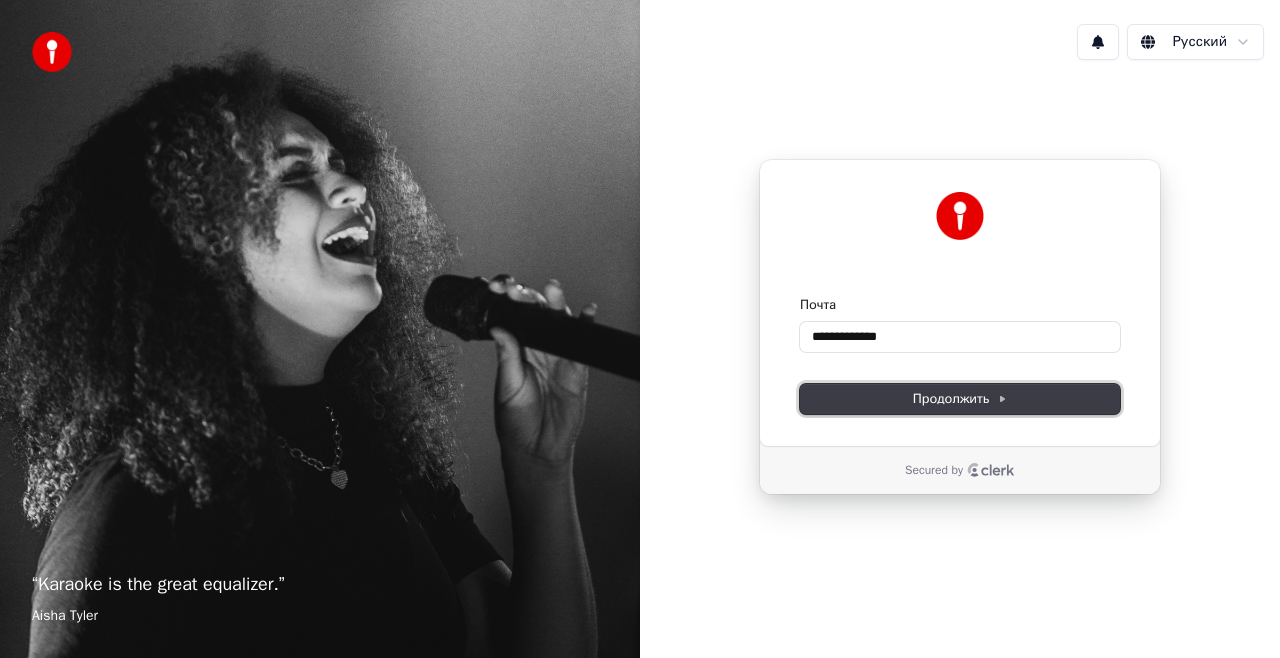 click on "Продолжить" at bounding box center [960, 399] 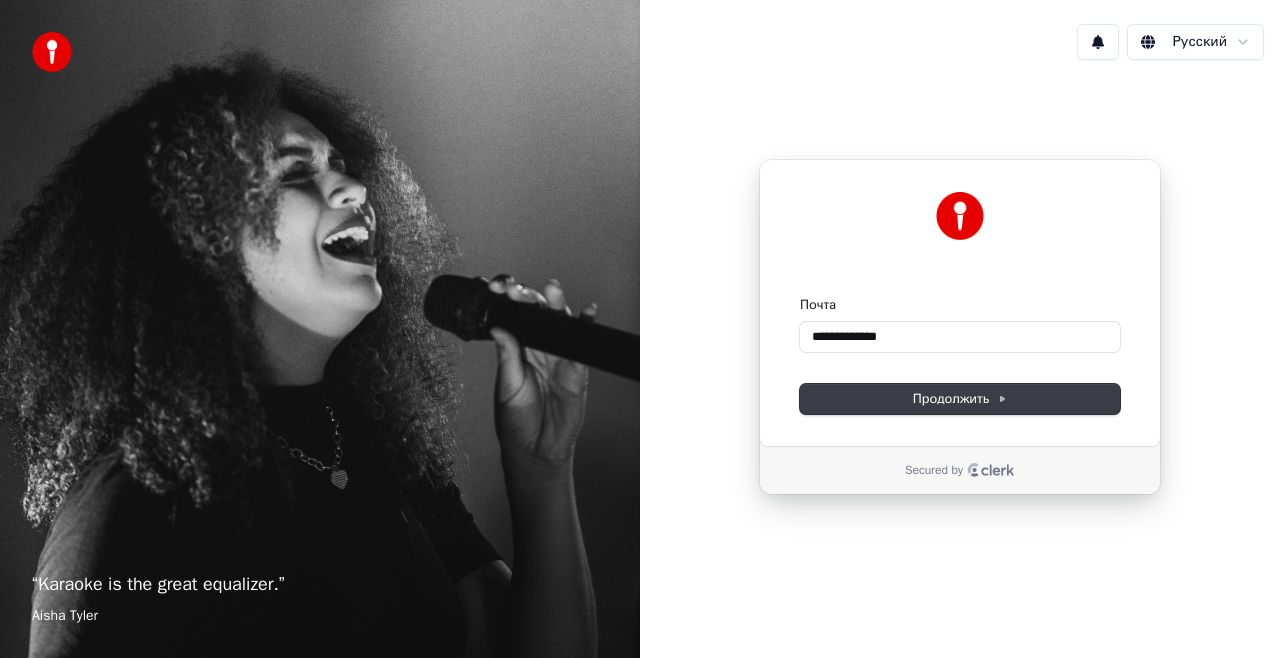 type on "**********" 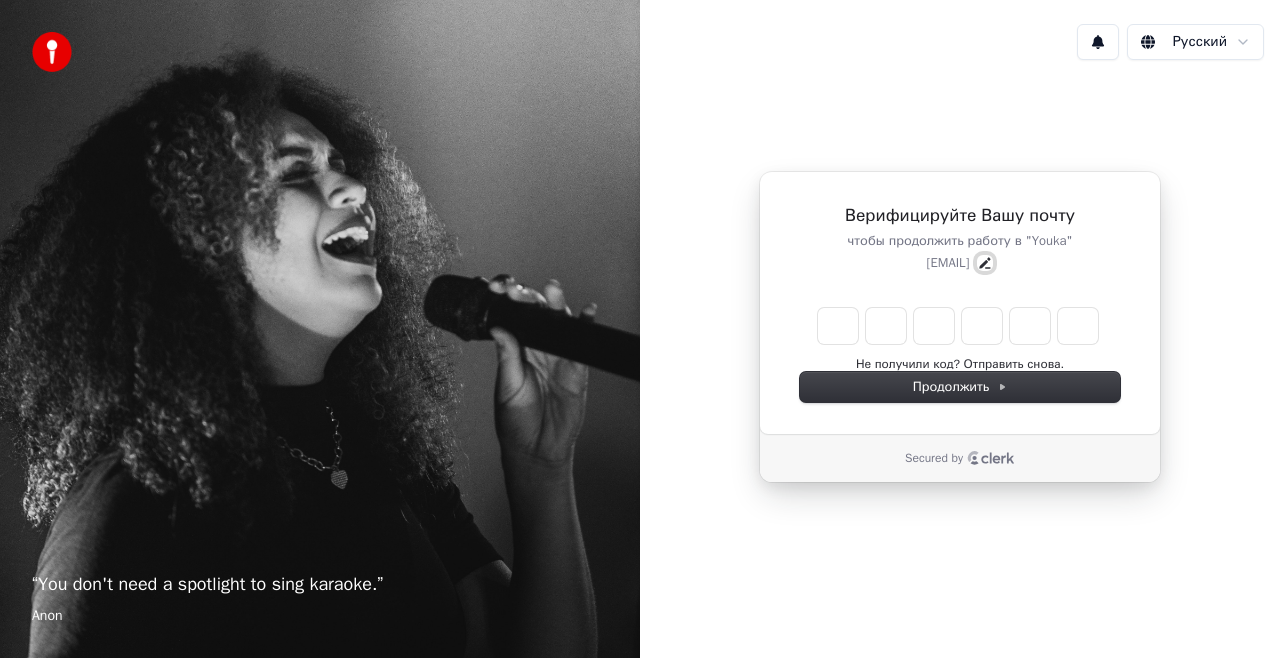click 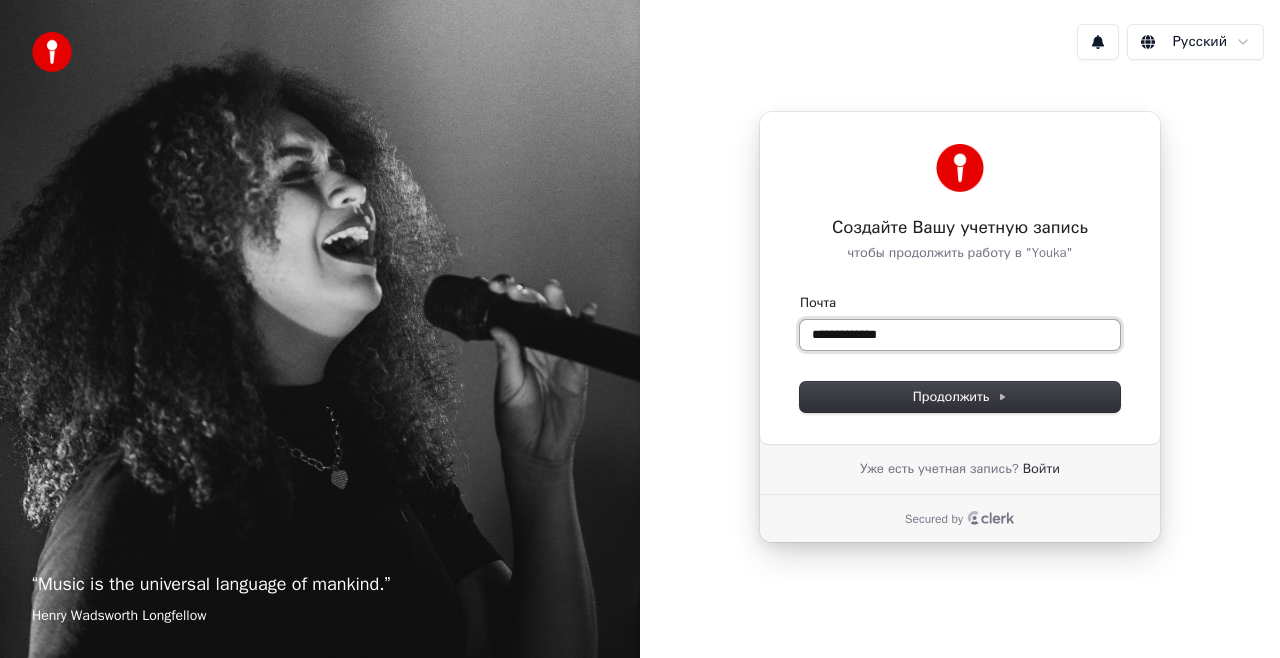 click on "**********" at bounding box center (960, 335) 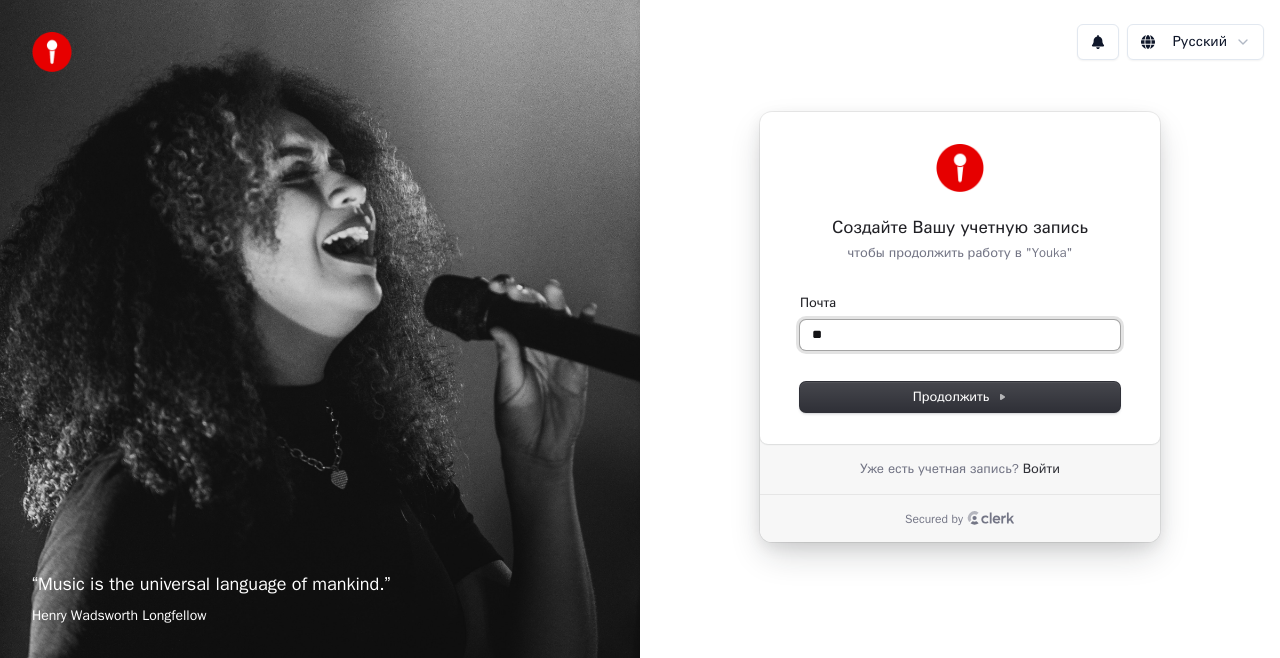 type on "*" 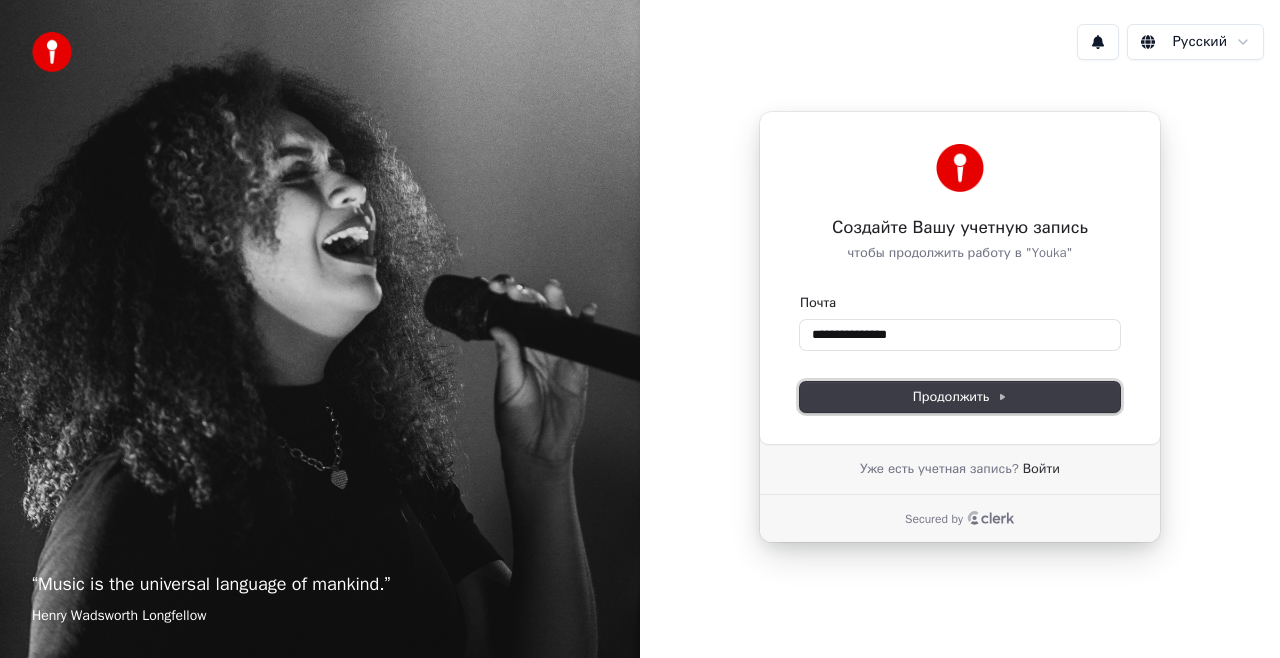click on "Продолжить" at bounding box center (960, 397) 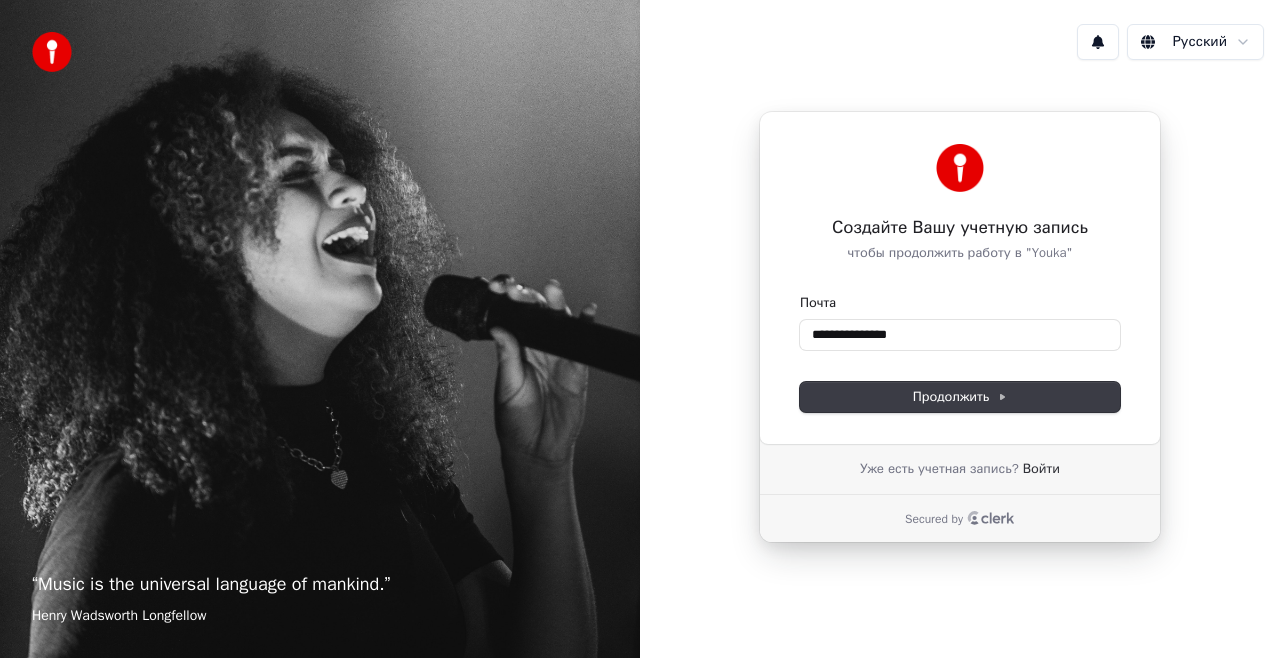 type on "**********" 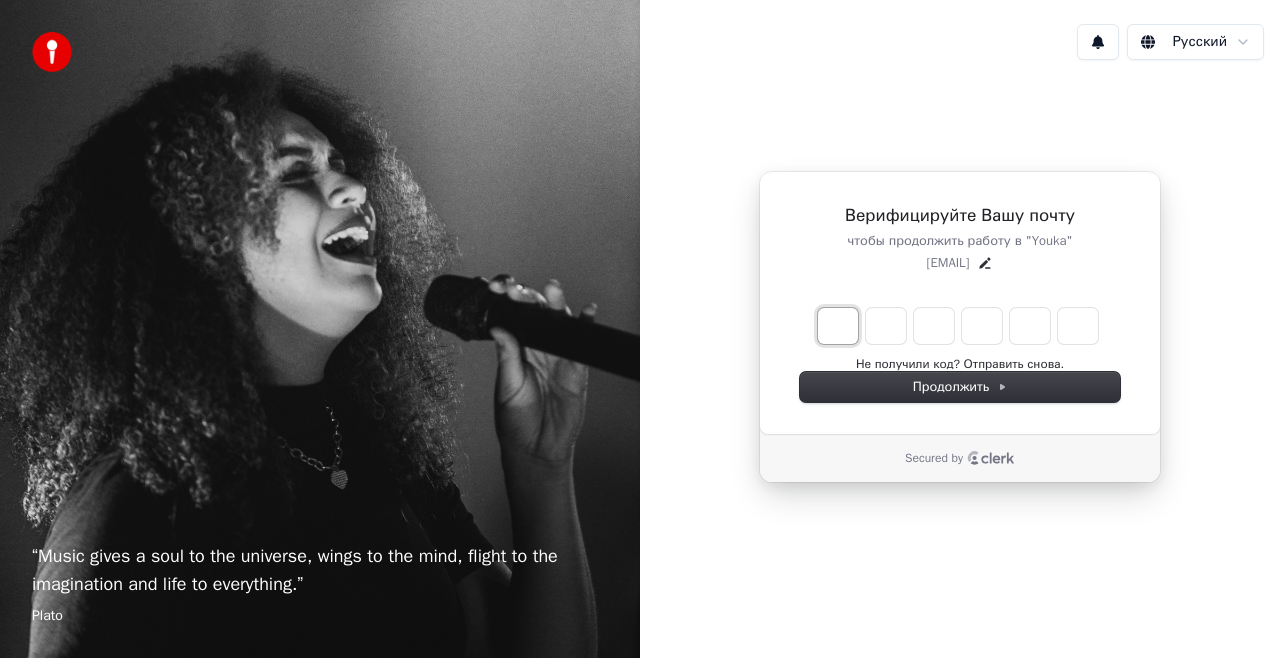 type on "*" 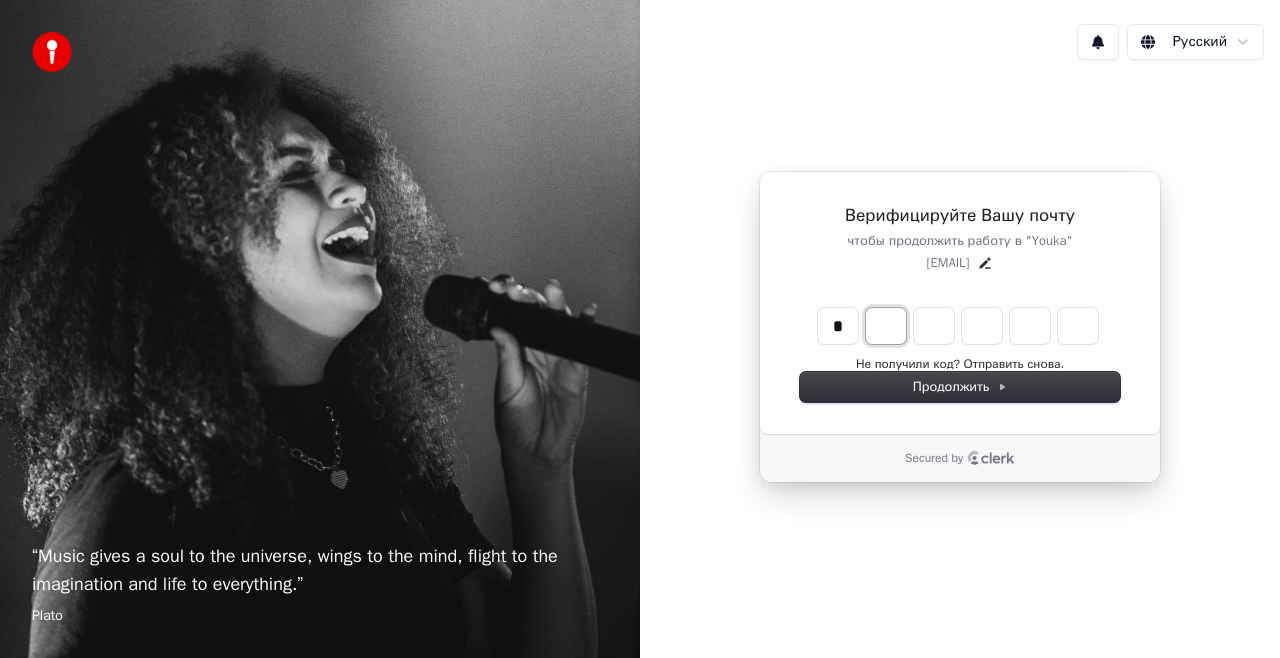 type on "*" 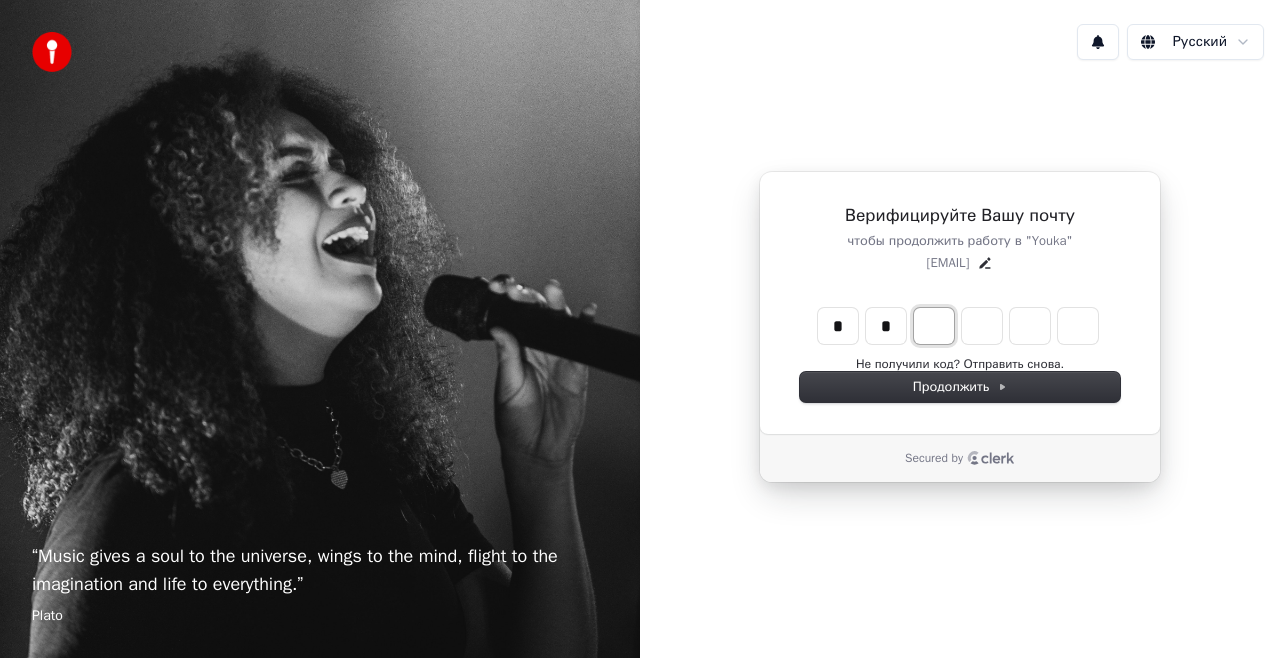 type on "**" 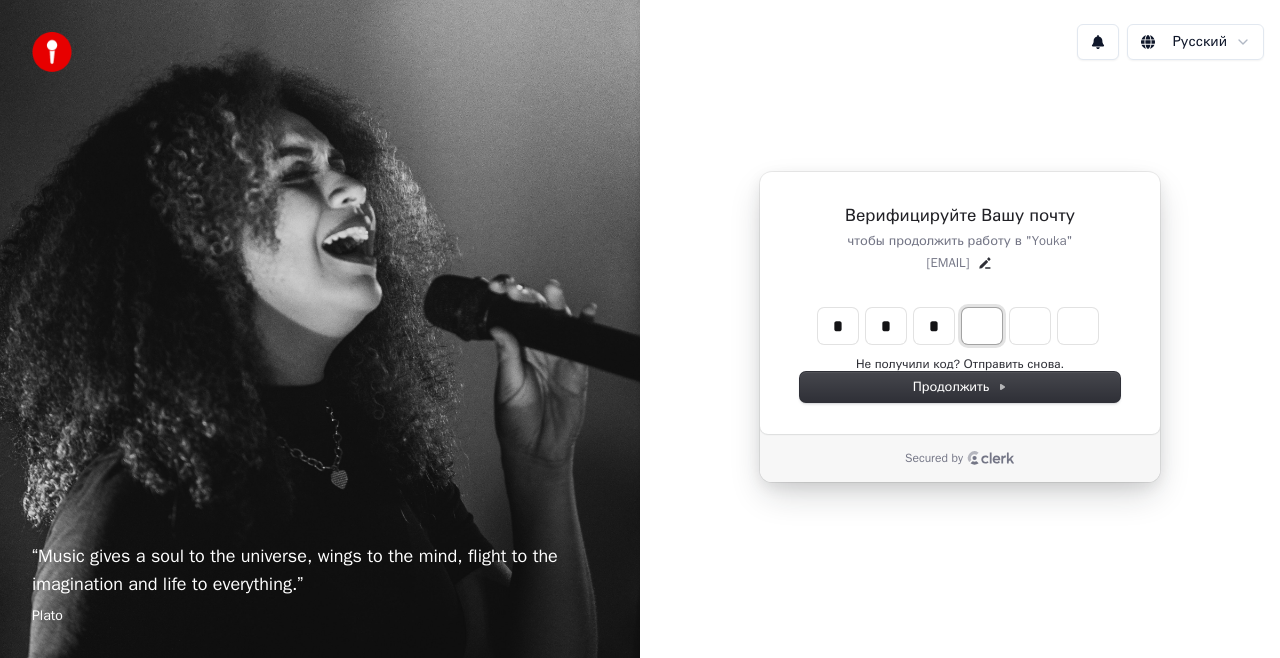 type on "***" 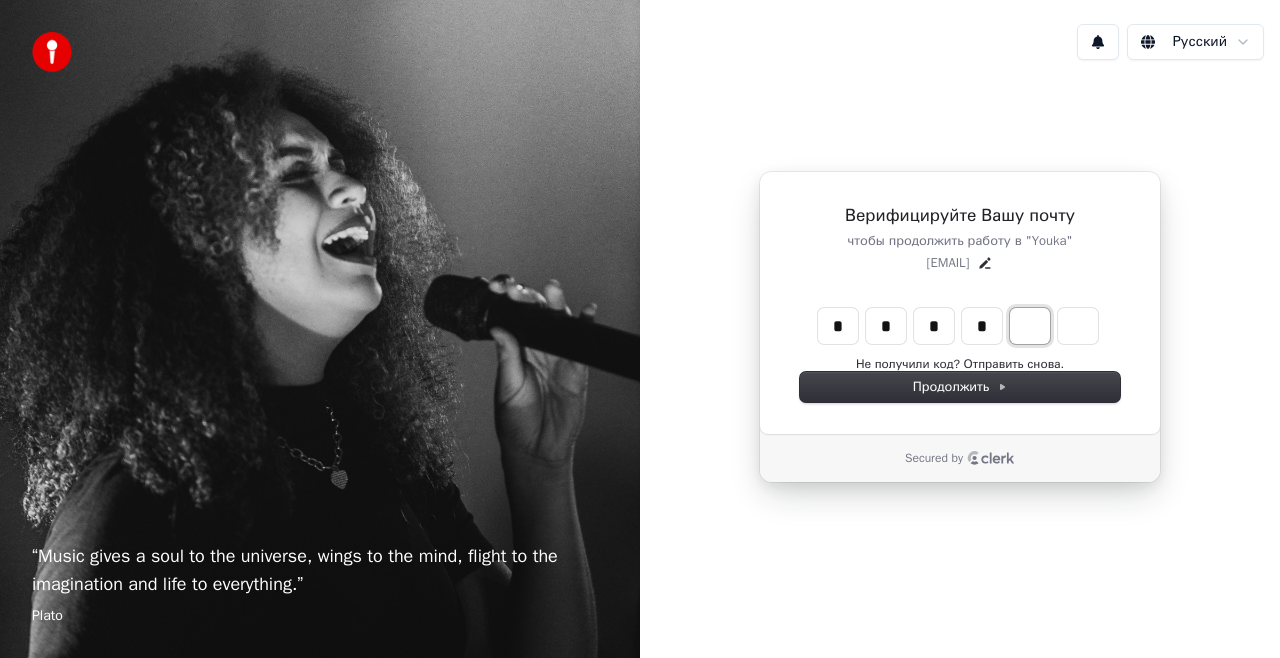 type on "****" 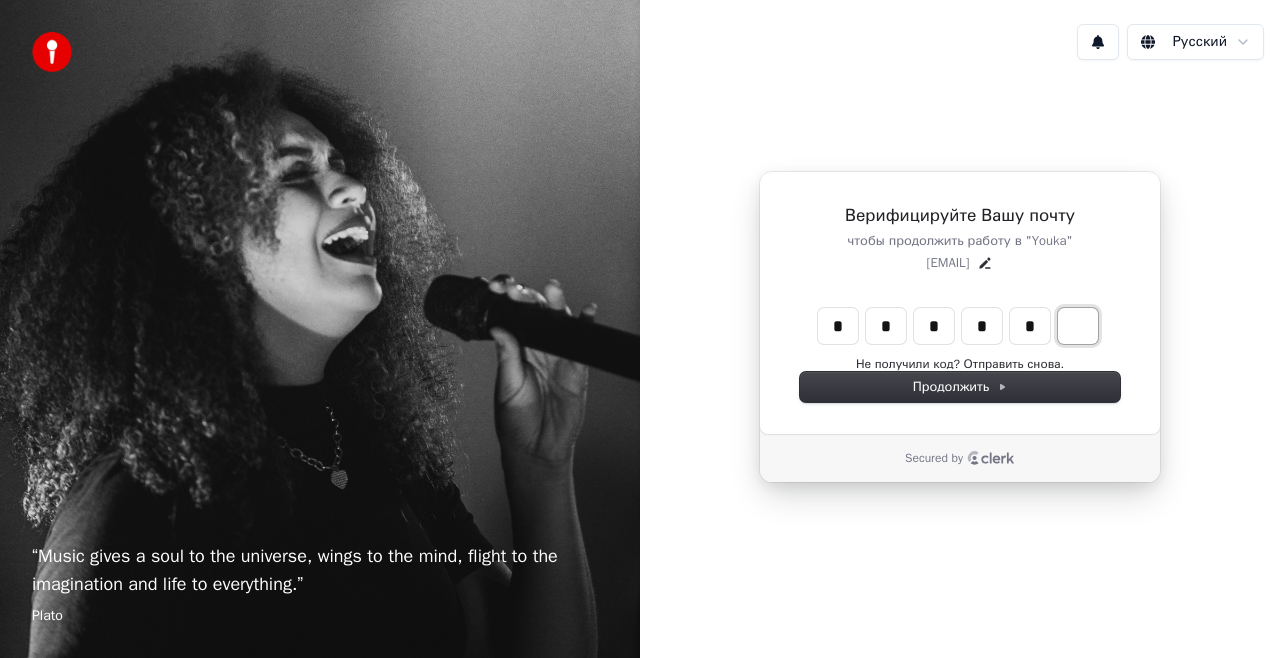 type on "******" 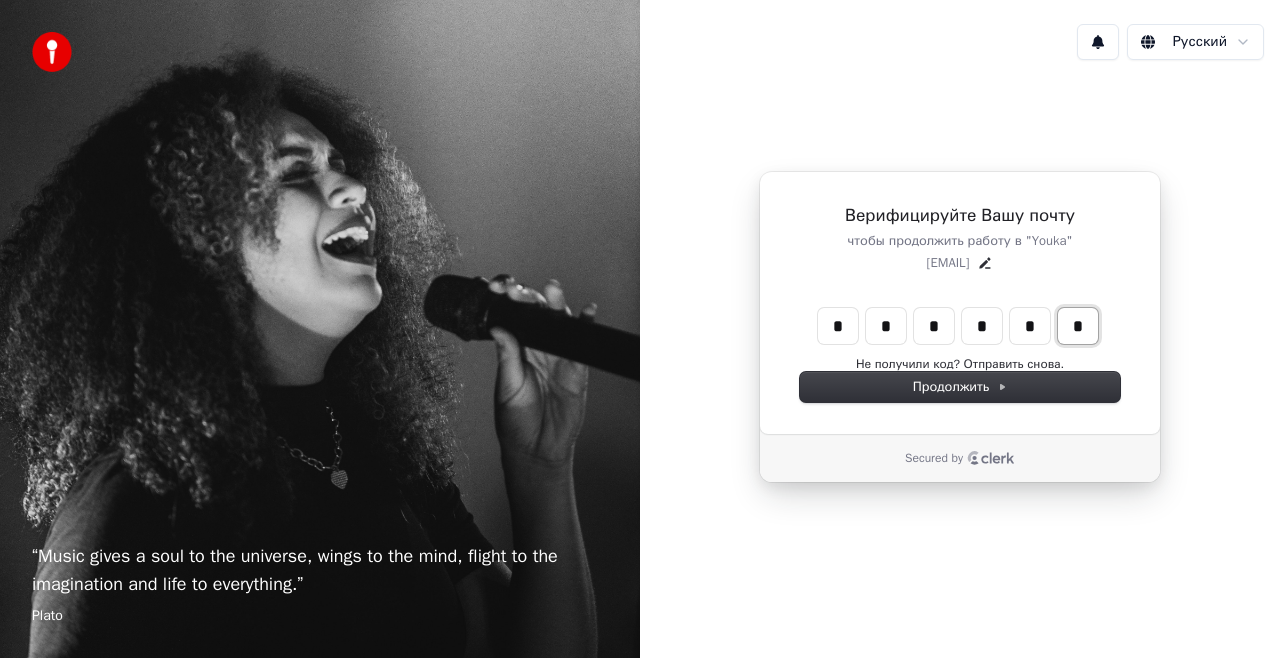 type on "*" 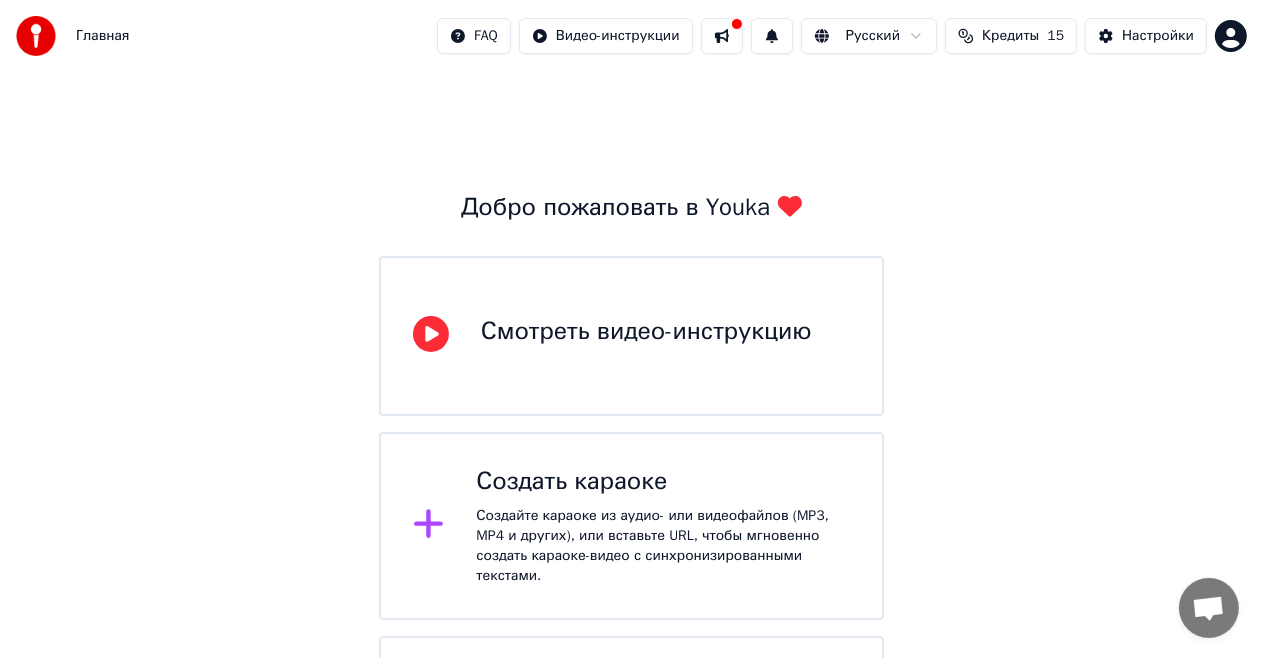 scroll, scrollTop: 136, scrollLeft: 0, axis: vertical 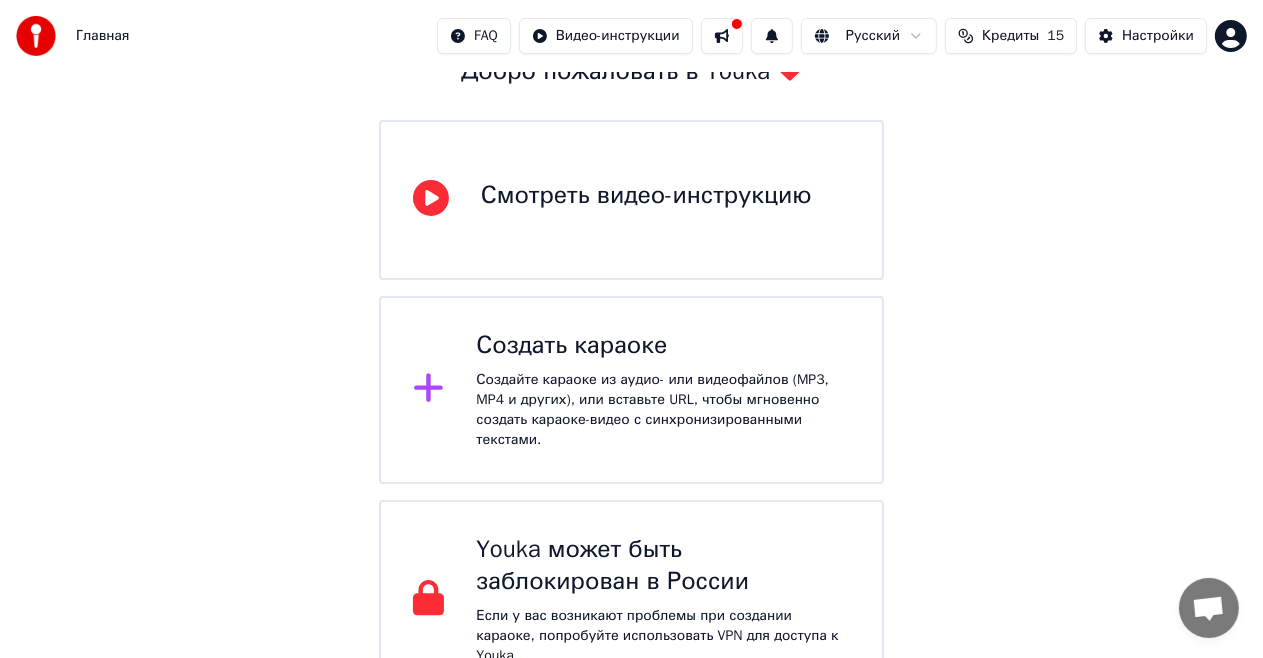 click on "Смотреть видео-инструкцию" at bounding box center (631, 200) 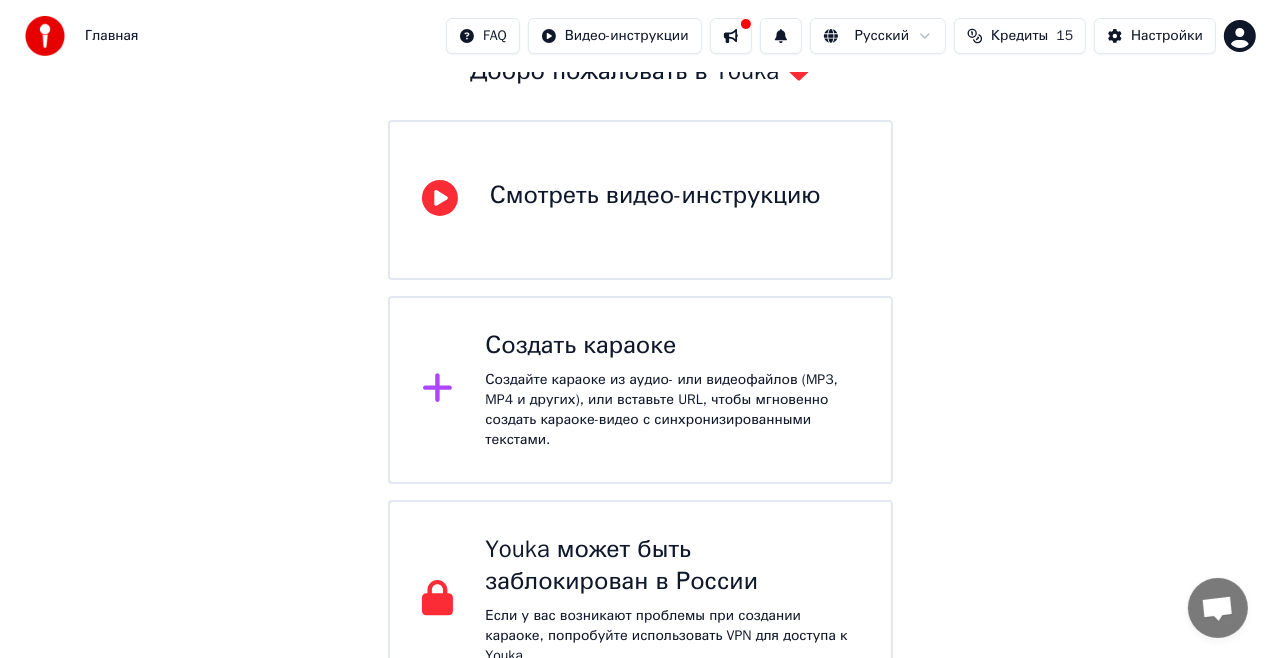 scroll, scrollTop: 0, scrollLeft: 0, axis: both 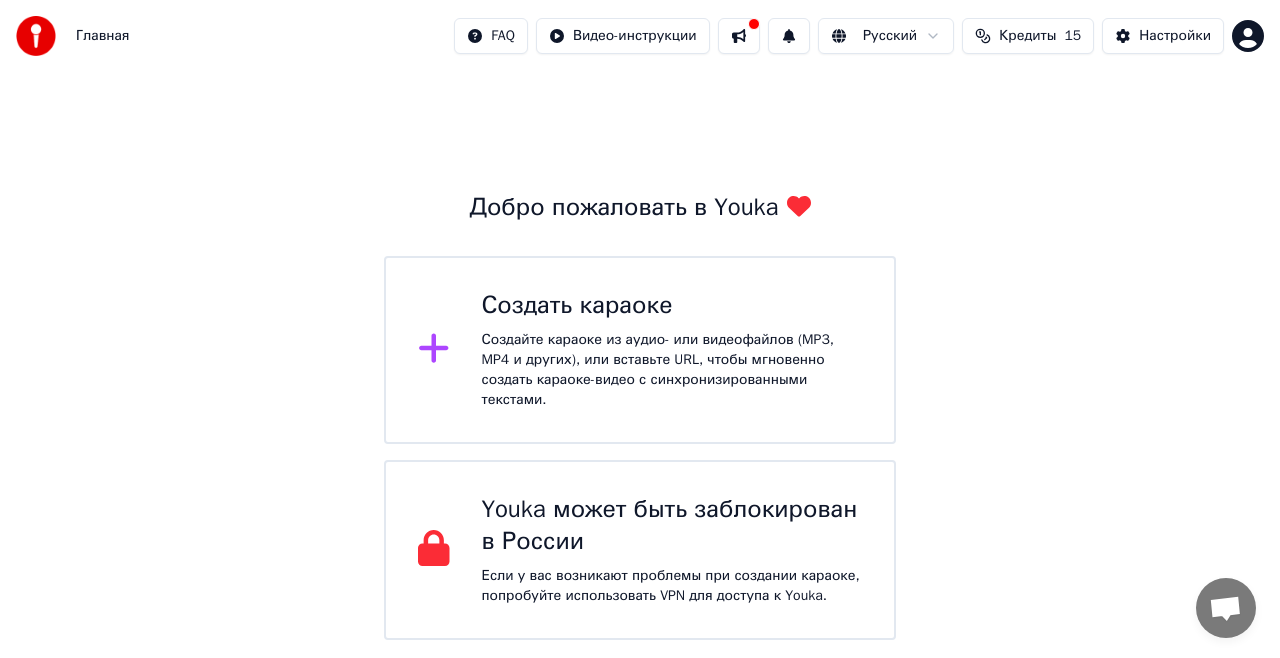 click on "Главная FAQ Видео-инструкции Русский Кредиты 15 Настройки Добро пожаловать в Youka Создать караоке Создайте караоке из аудио- или видеофайлов (MP3, MP4 и других), или вставьте URL, чтобы мгновенно создать караоке-видео с синхронизированными текстами. Youka может быть заблокирован в России Если у вас возникают проблемы при создании караоке, попробуйте использовать VPN для доступа к Youka." at bounding box center [640, 320] 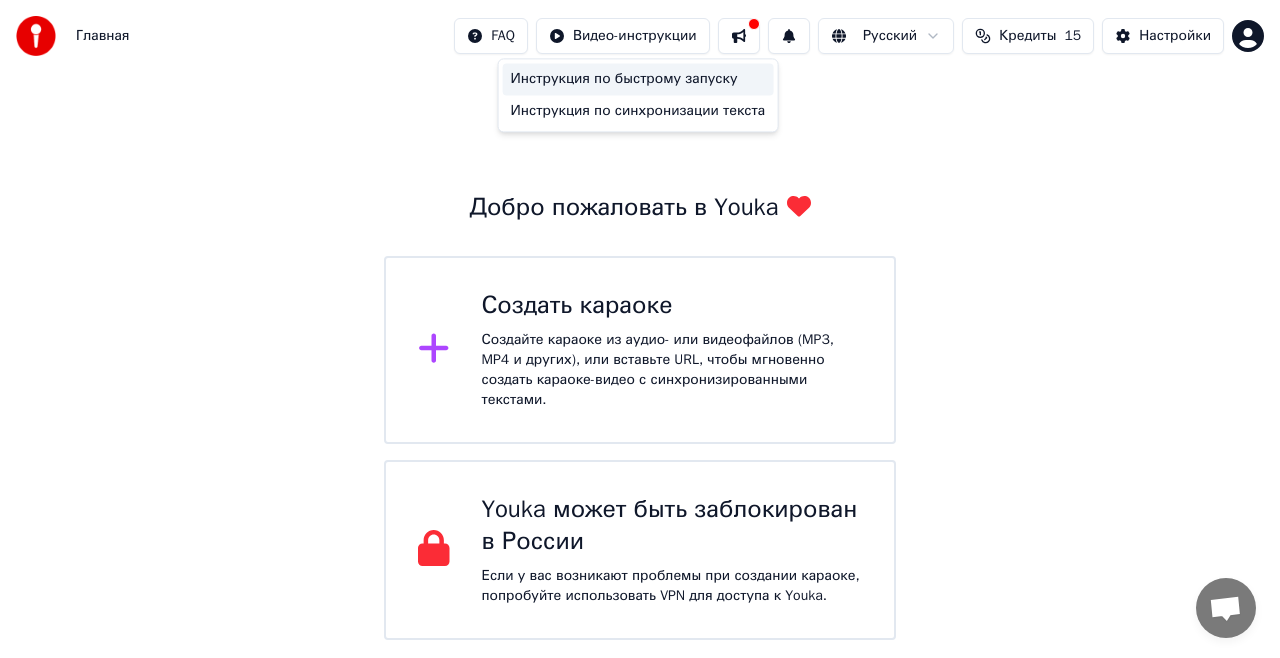 click on "Инструкция по быстрому запуску" at bounding box center (638, 79) 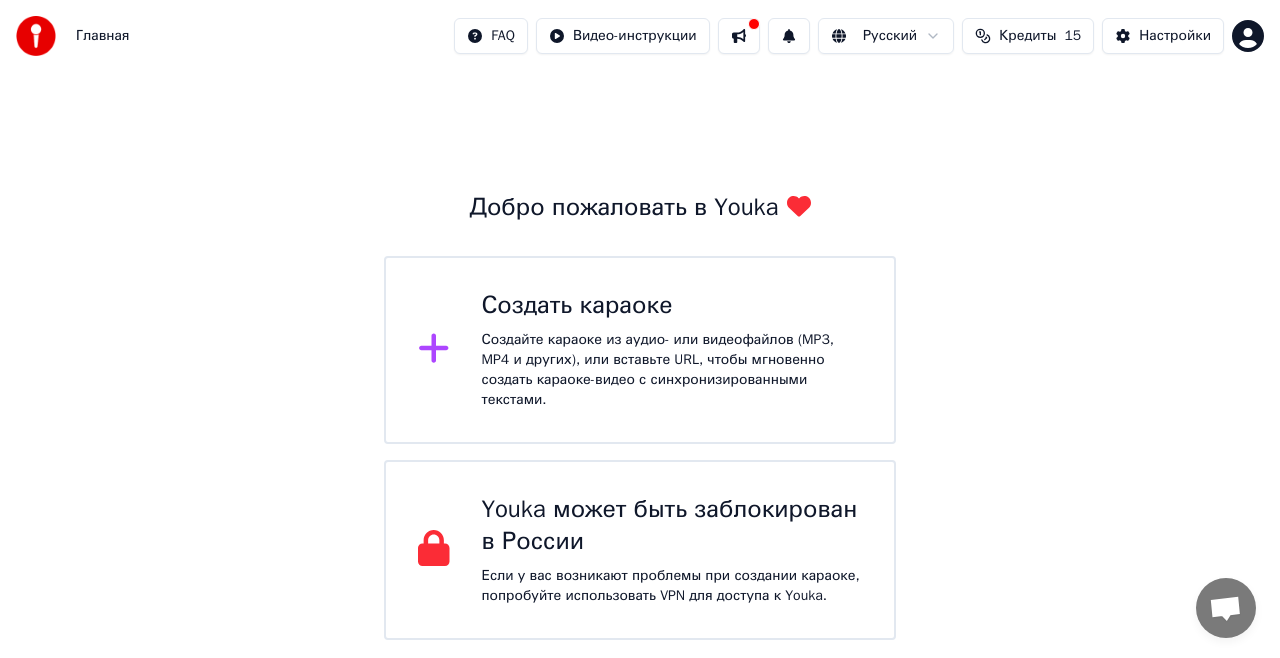 click on "Создайте караоке из аудио- или видеофайлов (MP3, MP4 и других), или вставьте URL, чтобы мгновенно создать караоке-видео с синхронизированными текстами." at bounding box center [672, 370] 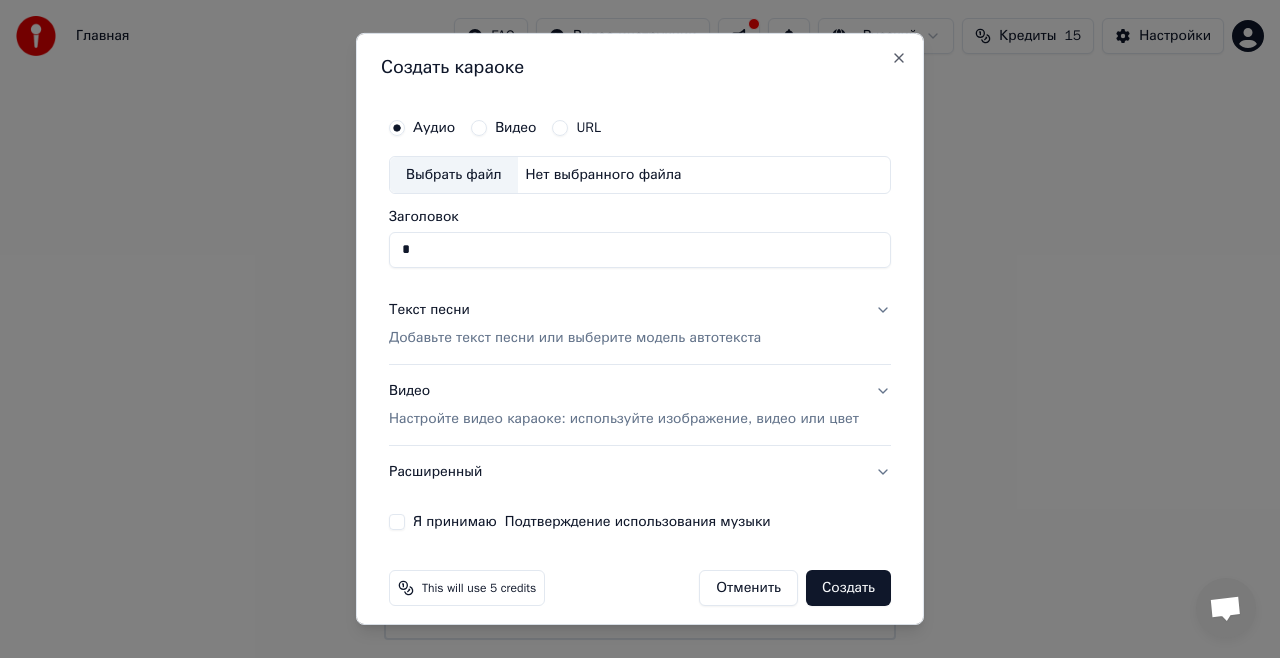 type on "*" 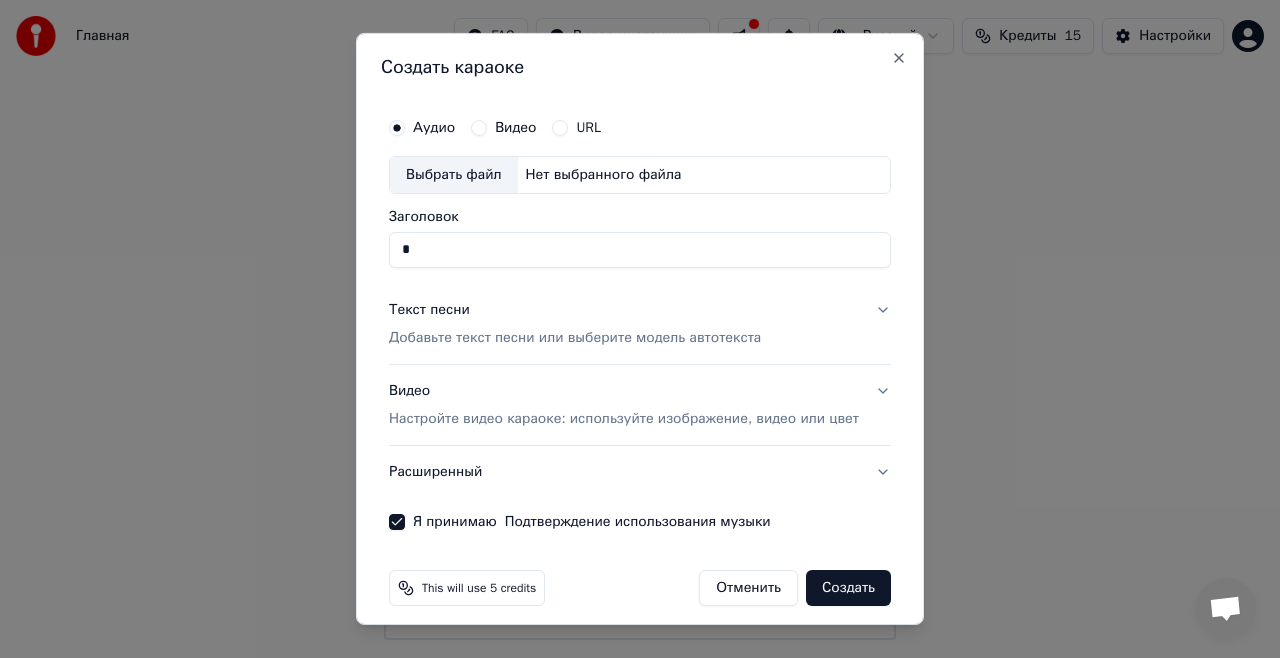 click on "Добавьте текст песни или выберите модель автотекста" at bounding box center (575, 338) 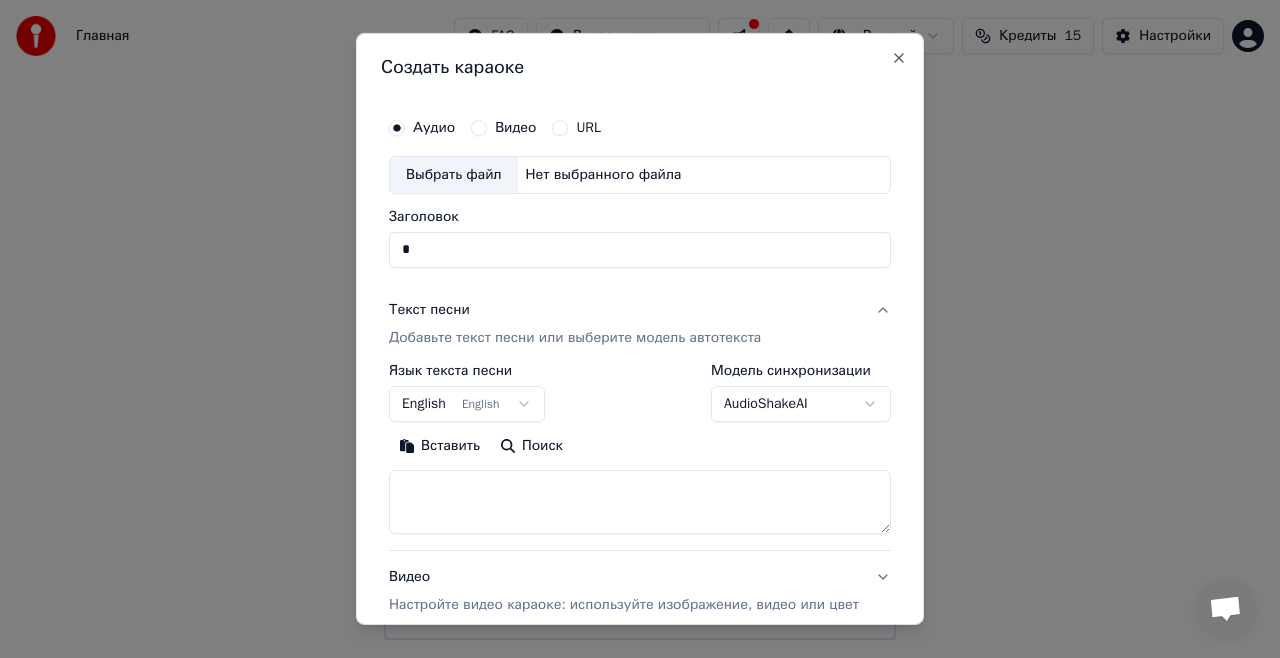 click on "English English" at bounding box center [467, 404] 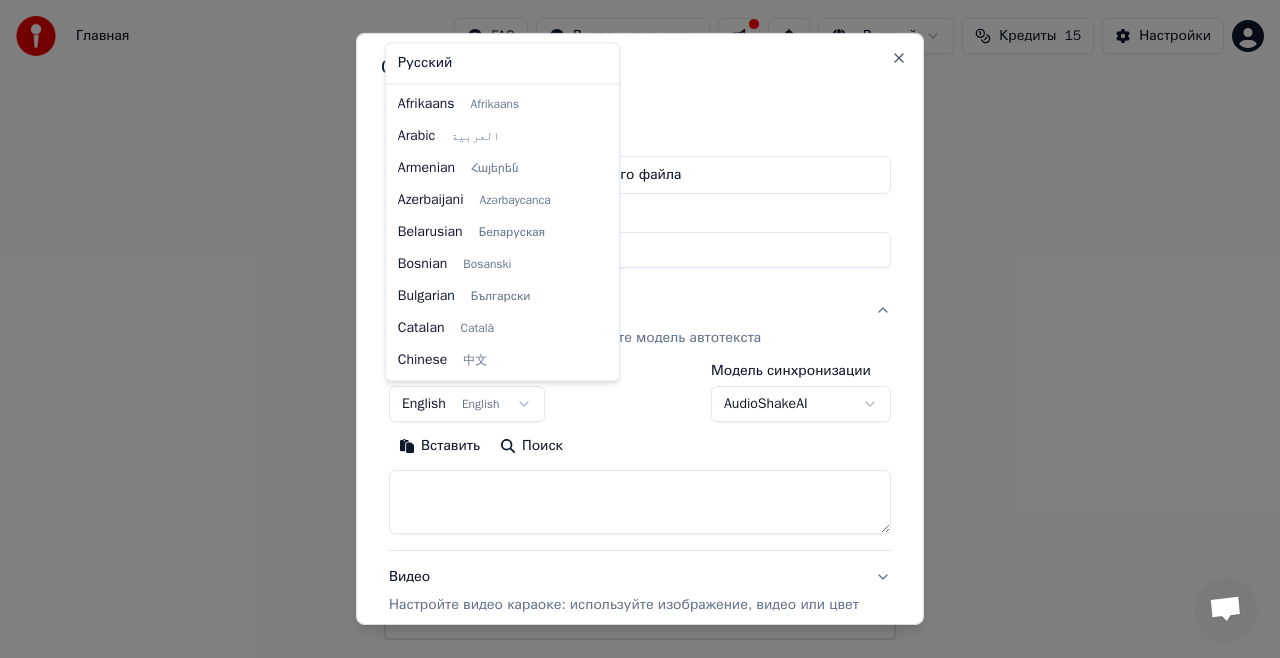 scroll, scrollTop: 160, scrollLeft: 0, axis: vertical 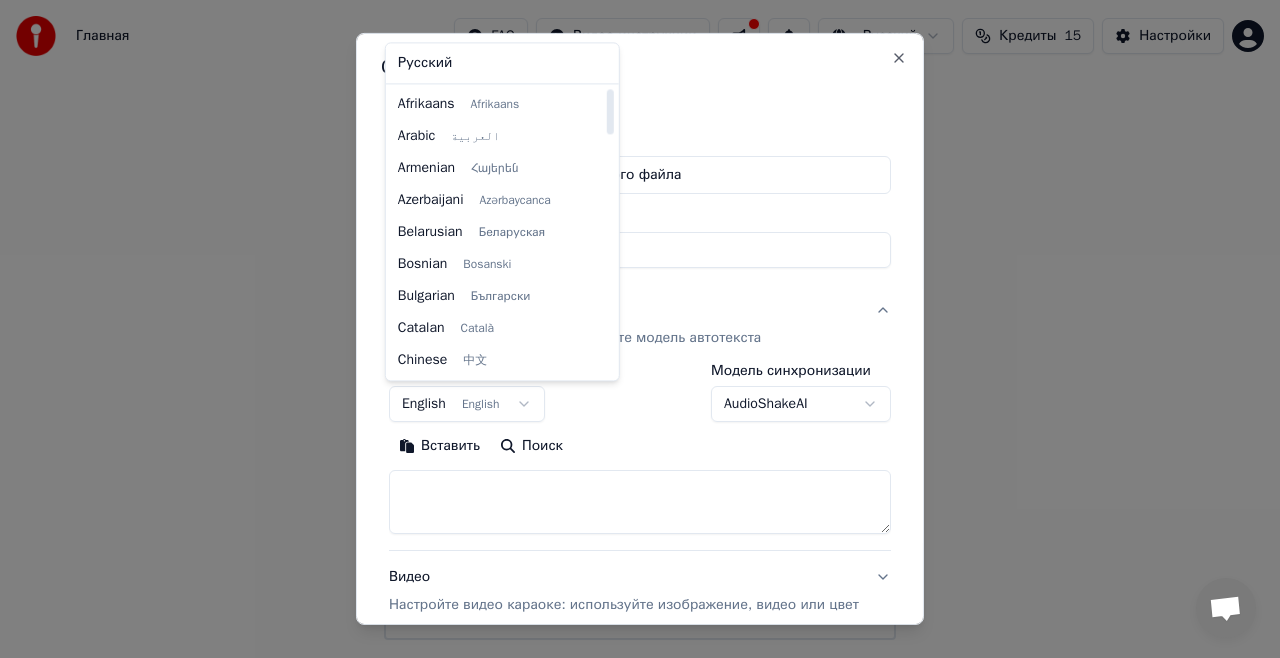drag, startPoint x: 609, startPoint y: 116, endPoint x: 590, endPoint y: 102, distance: 23.600847 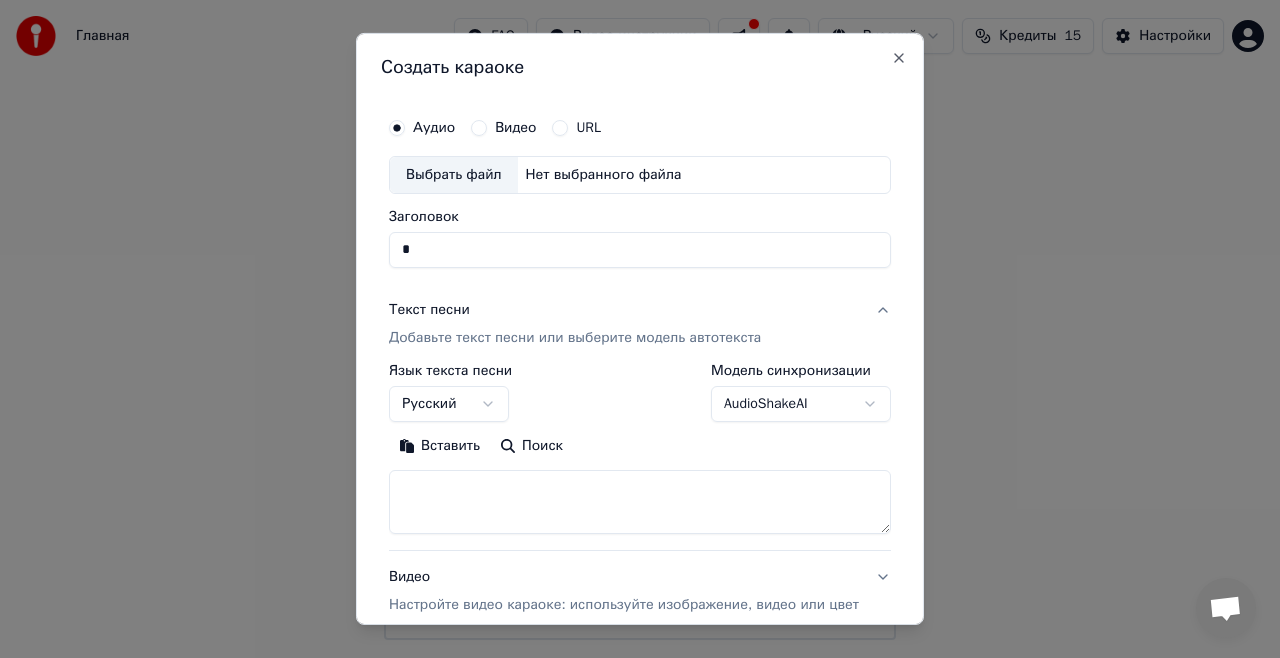 click on "AudioShakeAI" at bounding box center [801, 404] 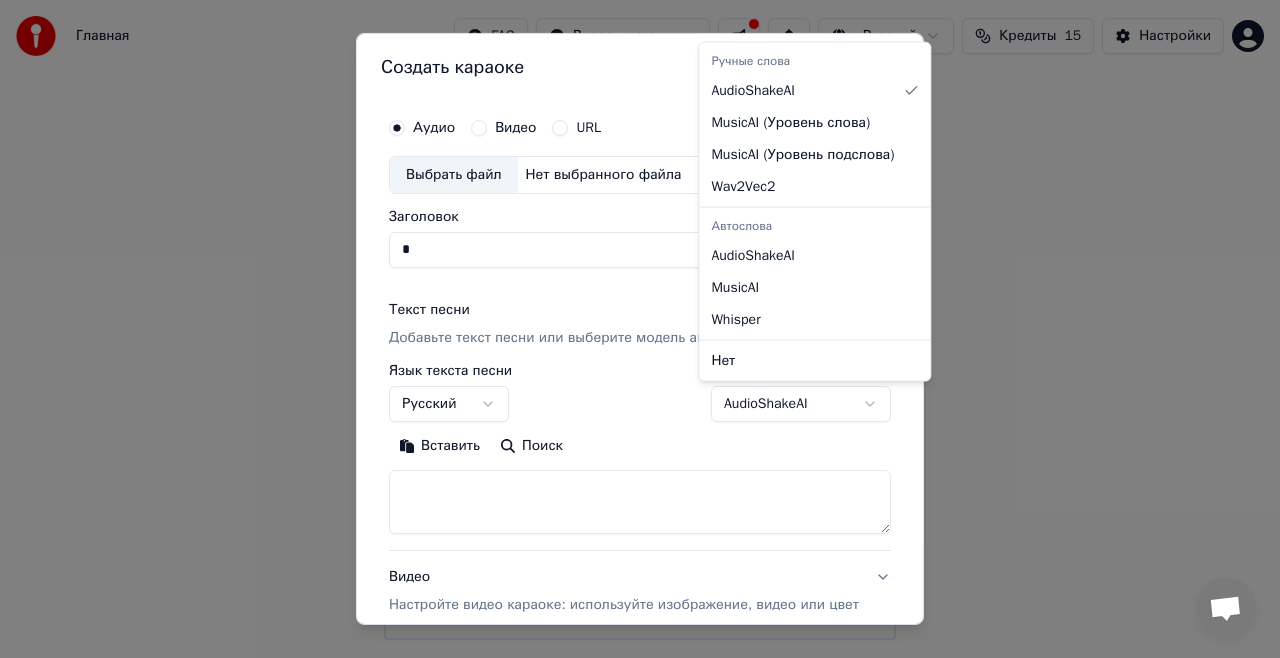 click on "**********" at bounding box center [640, 320] 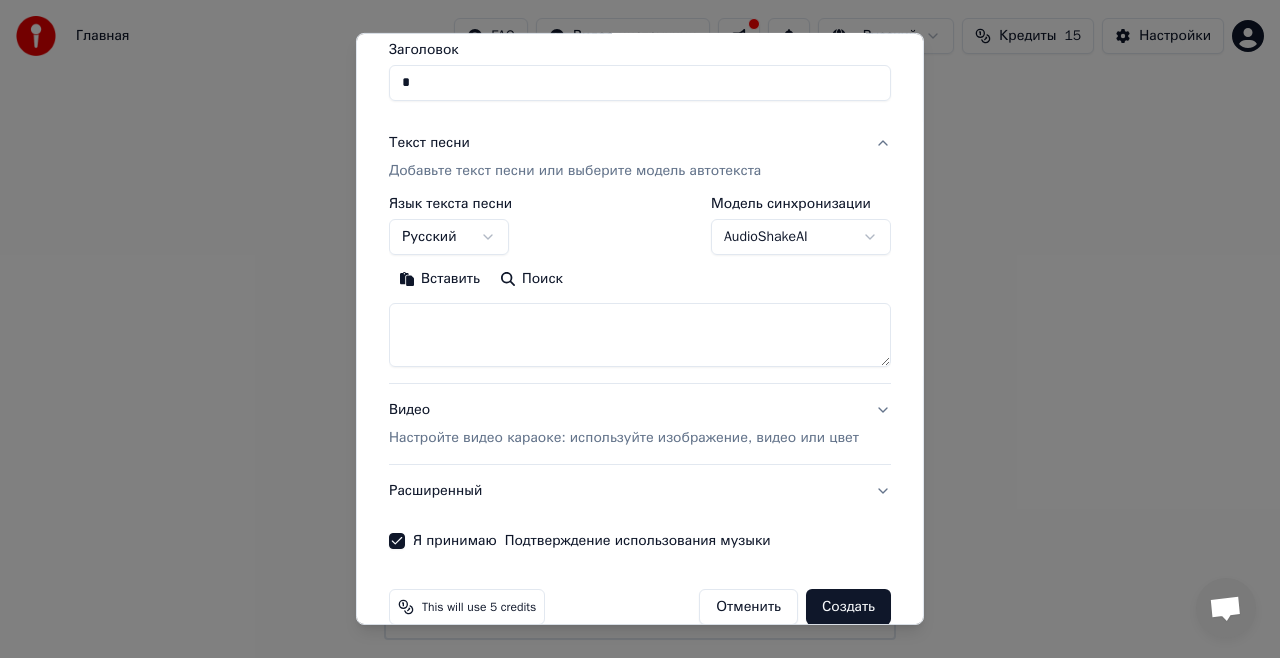 scroll, scrollTop: 198, scrollLeft: 0, axis: vertical 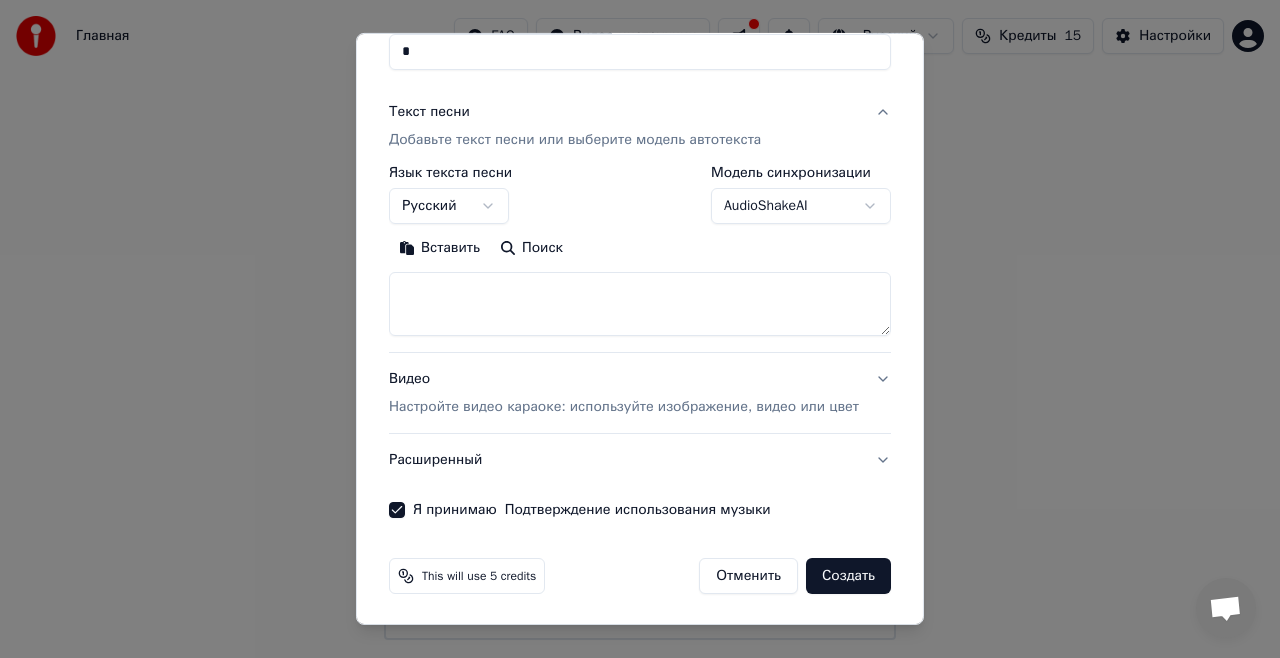 click on "Настройте видео караоке: используйте изображение, видео или цвет" at bounding box center [624, 407] 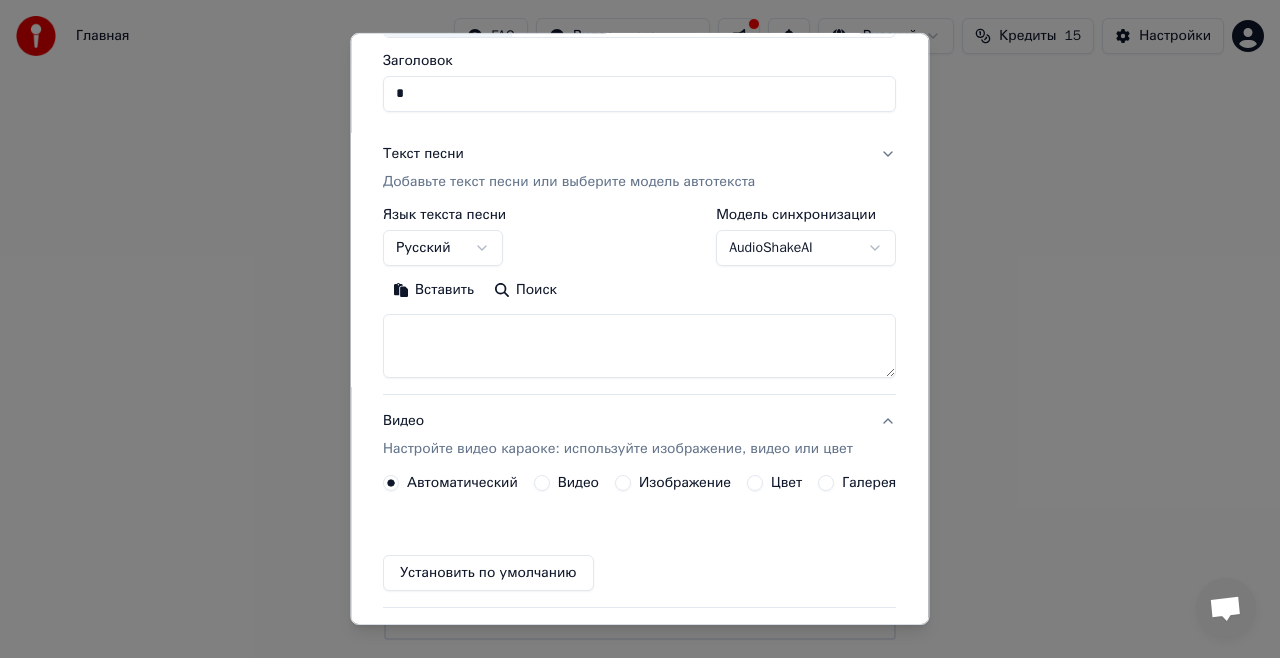 scroll, scrollTop: 144, scrollLeft: 0, axis: vertical 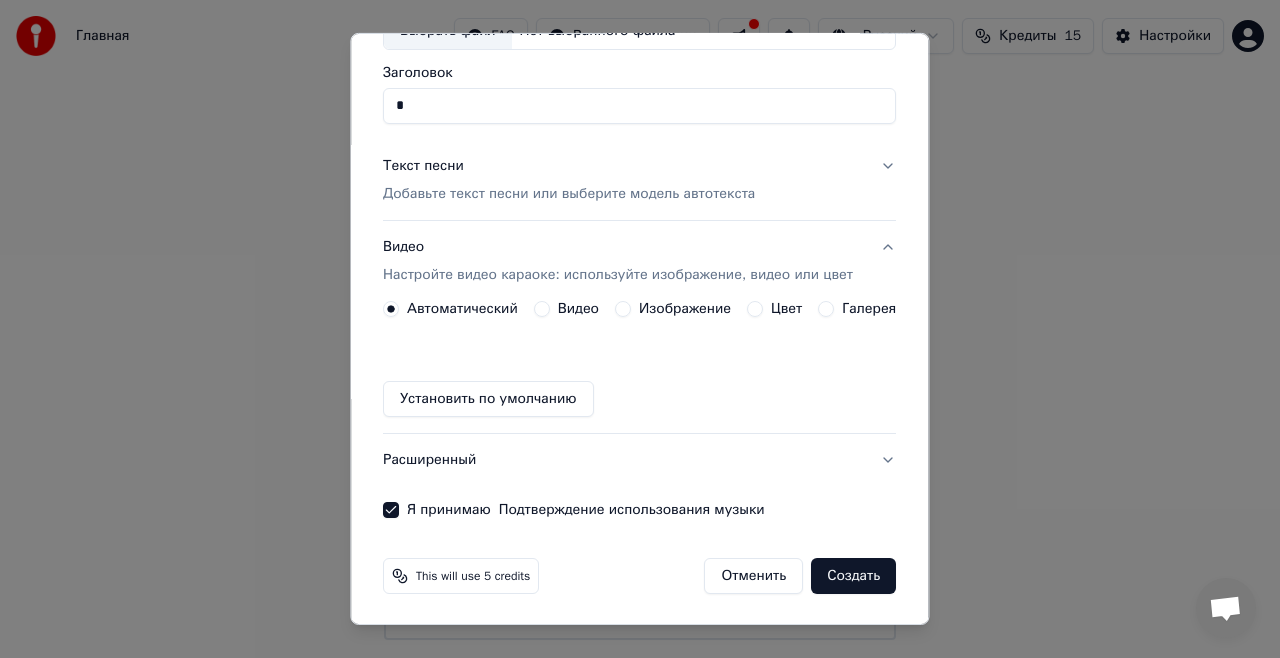 click on "Установить по умолчанию" at bounding box center (488, 399) 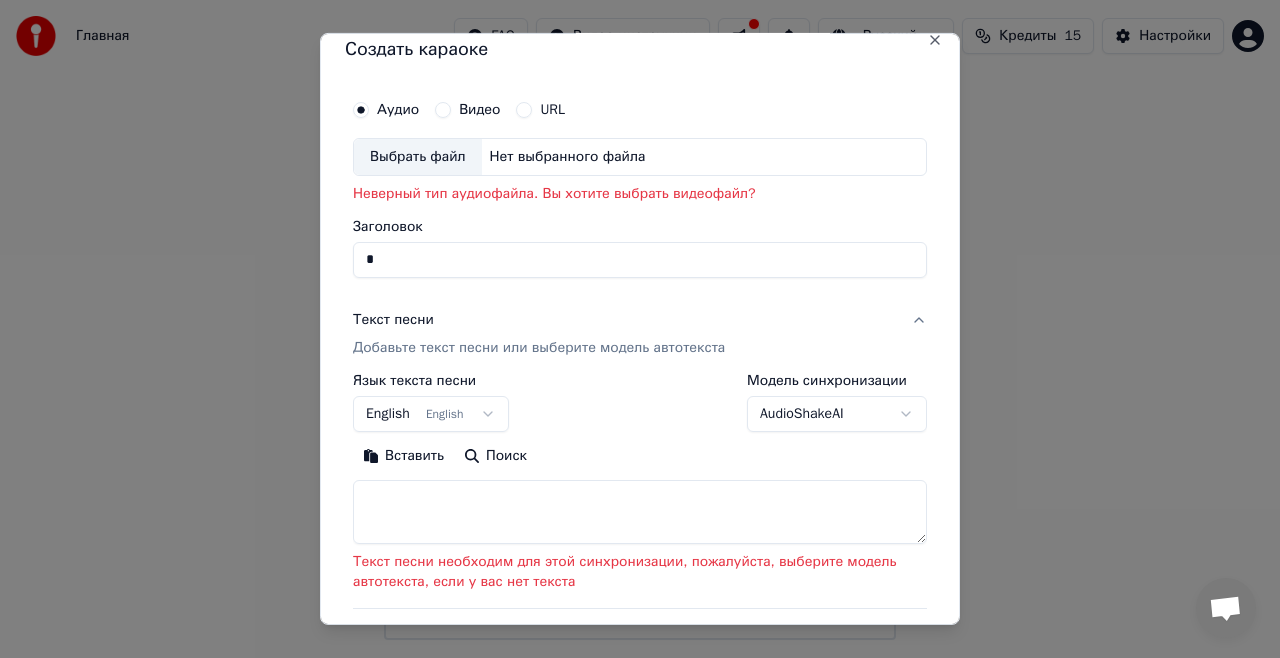 scroll, scrollTop: 0, scrollLeft: 0, axis: both 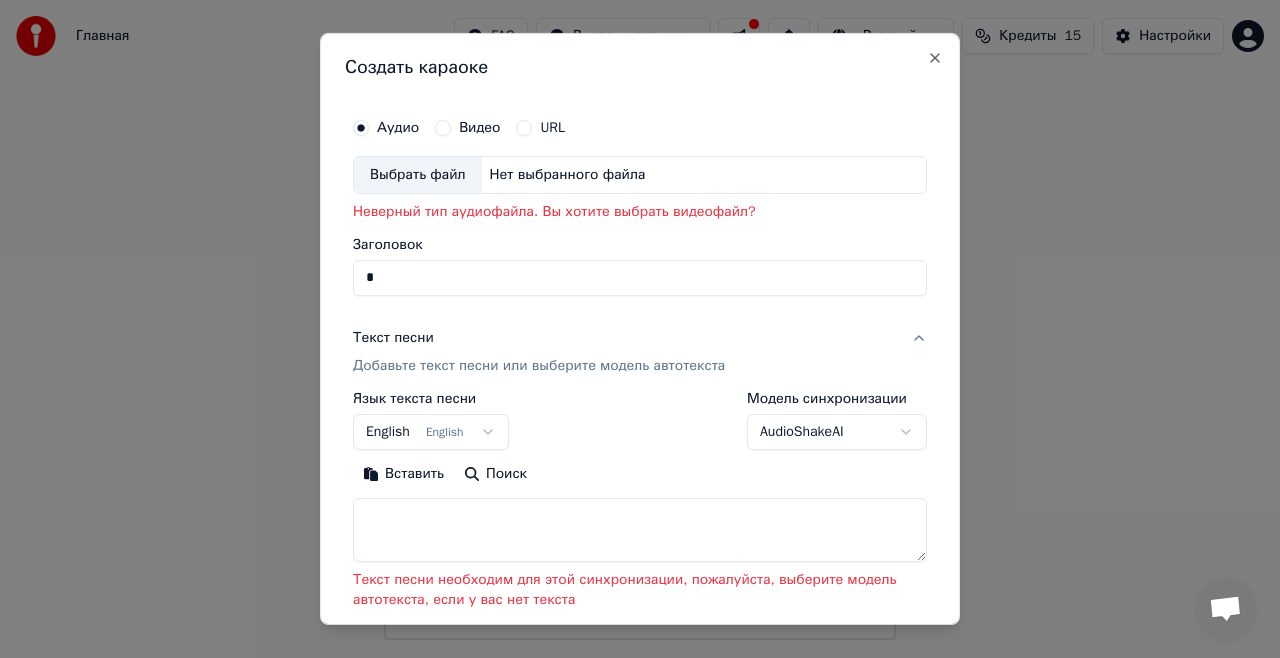 click on "Видео" at bounding box center (443, 128) 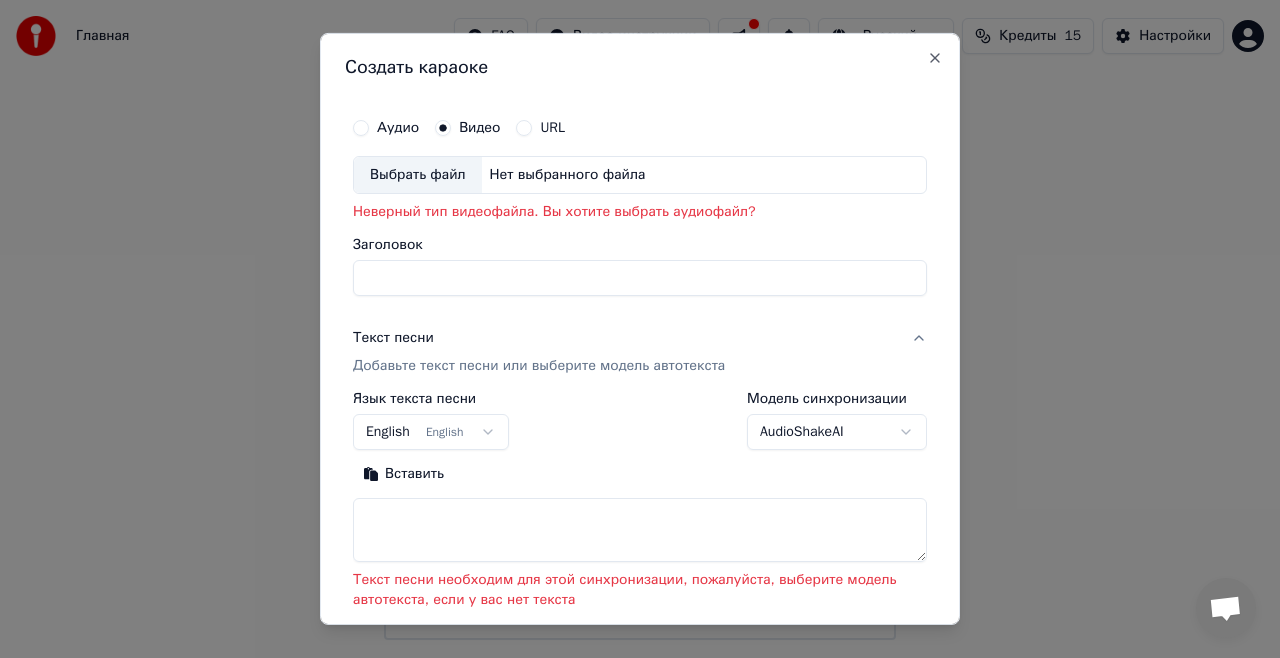 click on "Аудио" at bounding box center [361, 128] 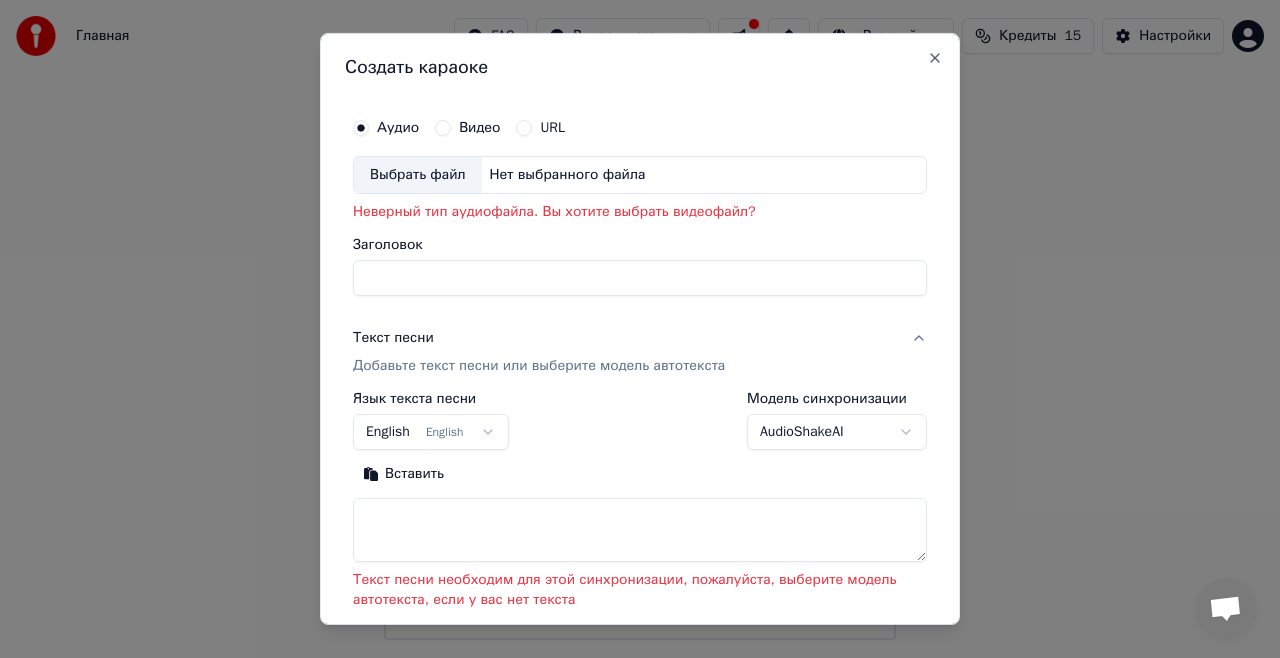 click on "Нет выбранного файла" at bounding box center (568, 175) 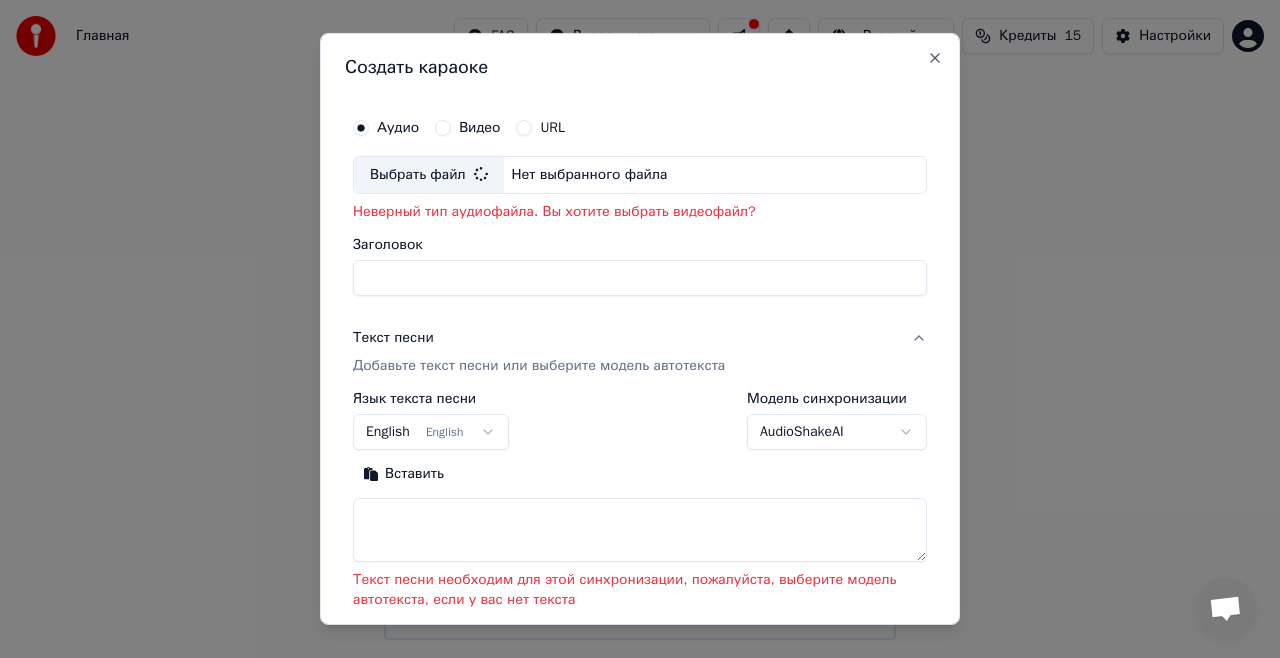type on "**********" 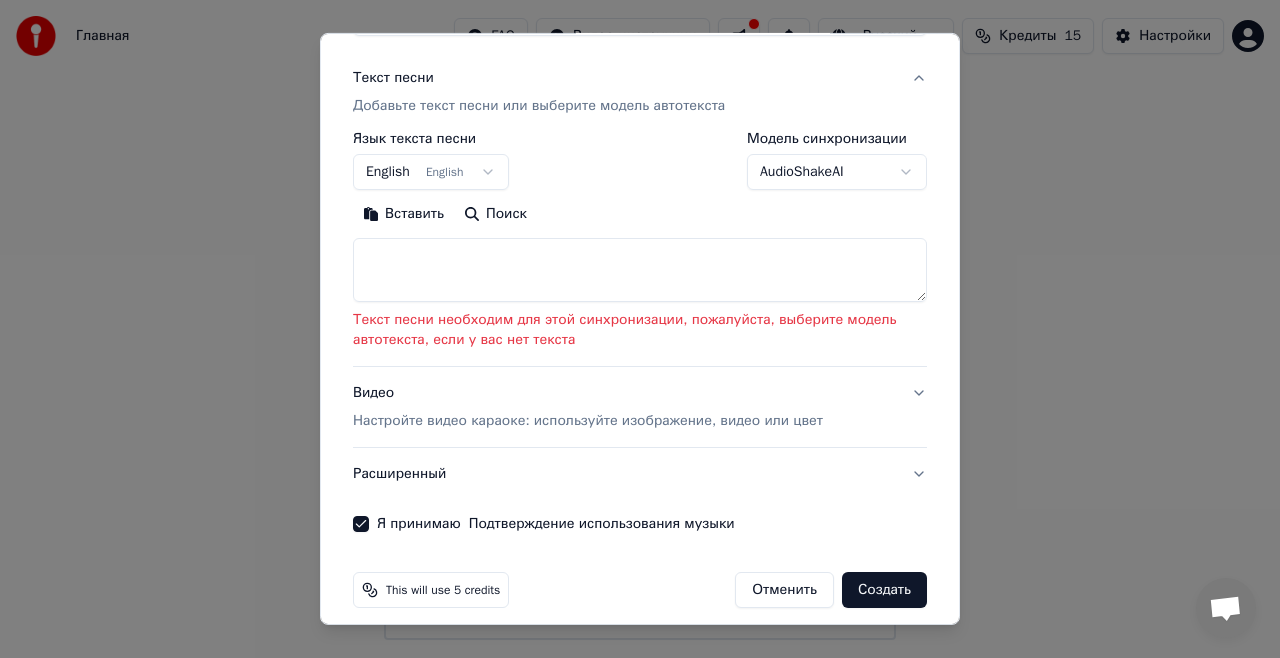 scroll, scrollTop: 246, scrollLeft: 0, axis: vertical 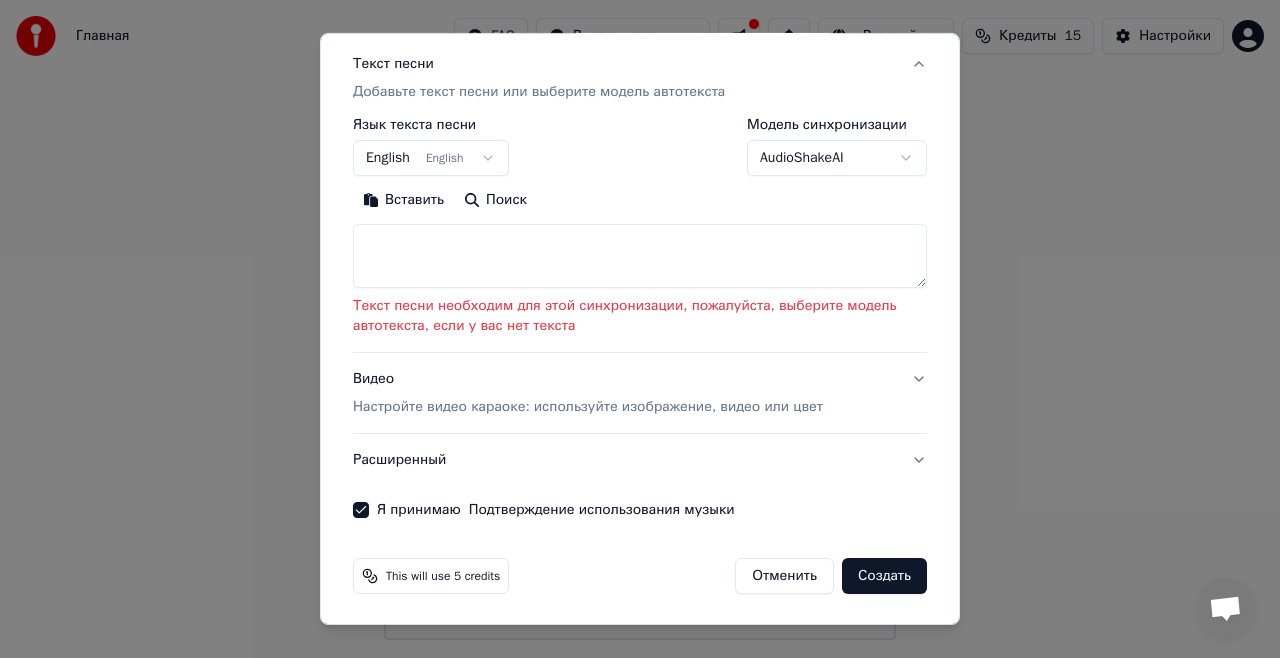 click on "Создать" at bounding box center [884, 576] 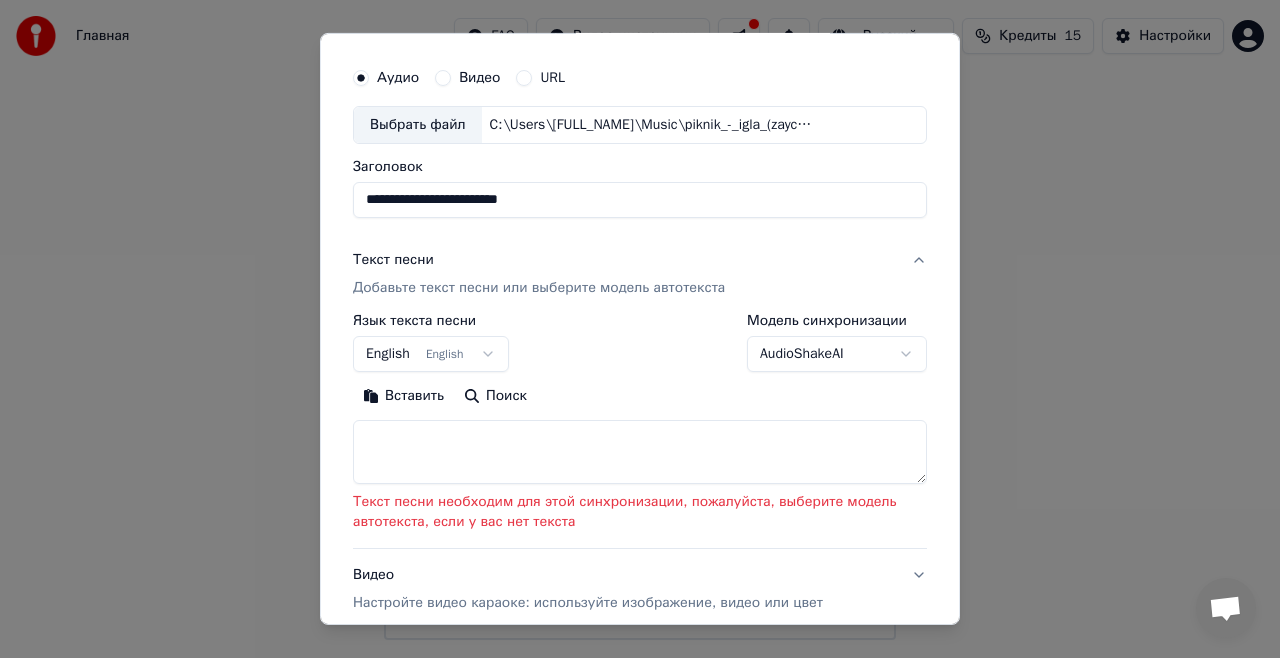 scroll, scrollTop: 0, scrollLeft: 0, axis: both 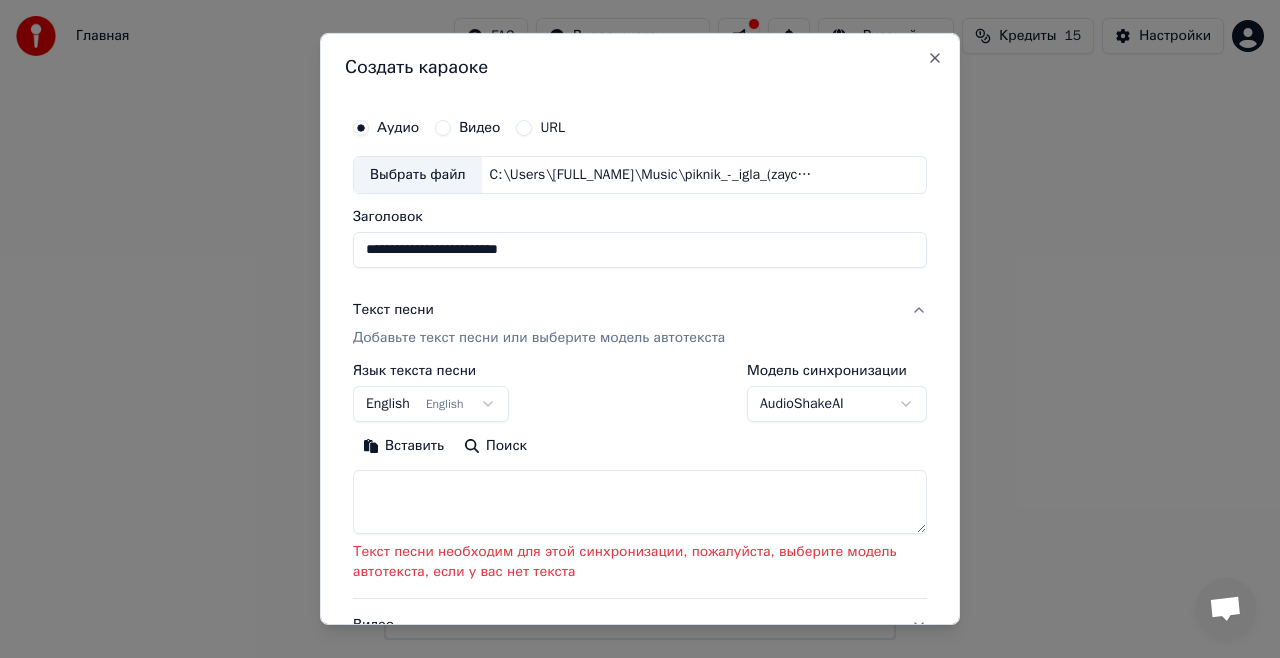 click on "English English" at bounding box center (431, 404) 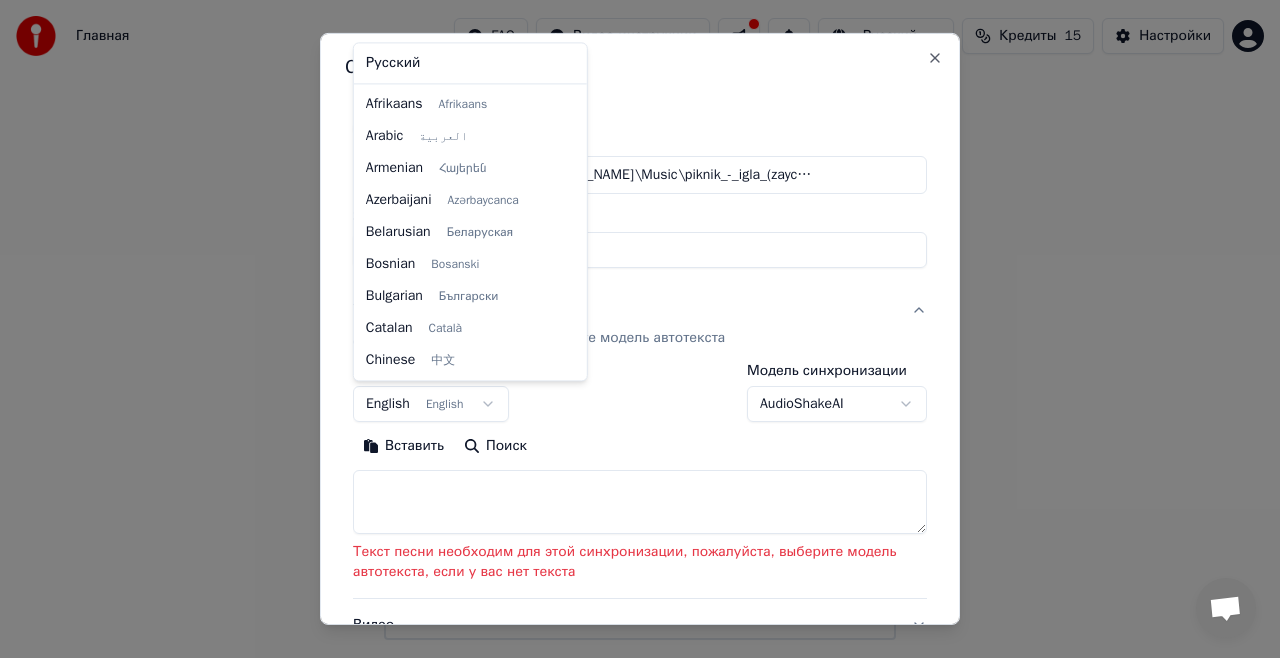 scroll, scrollTop: 160, scrollLeft: 0, axis: vertical 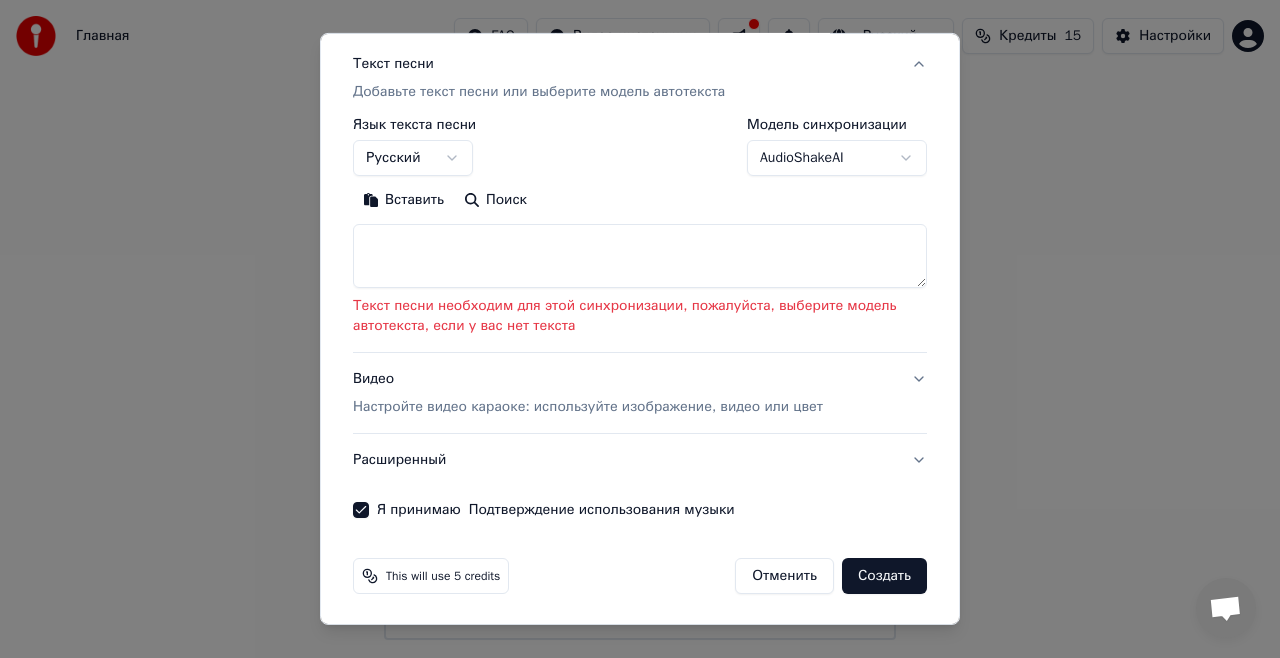 click on "Создать" at bounding box center [884, 576] 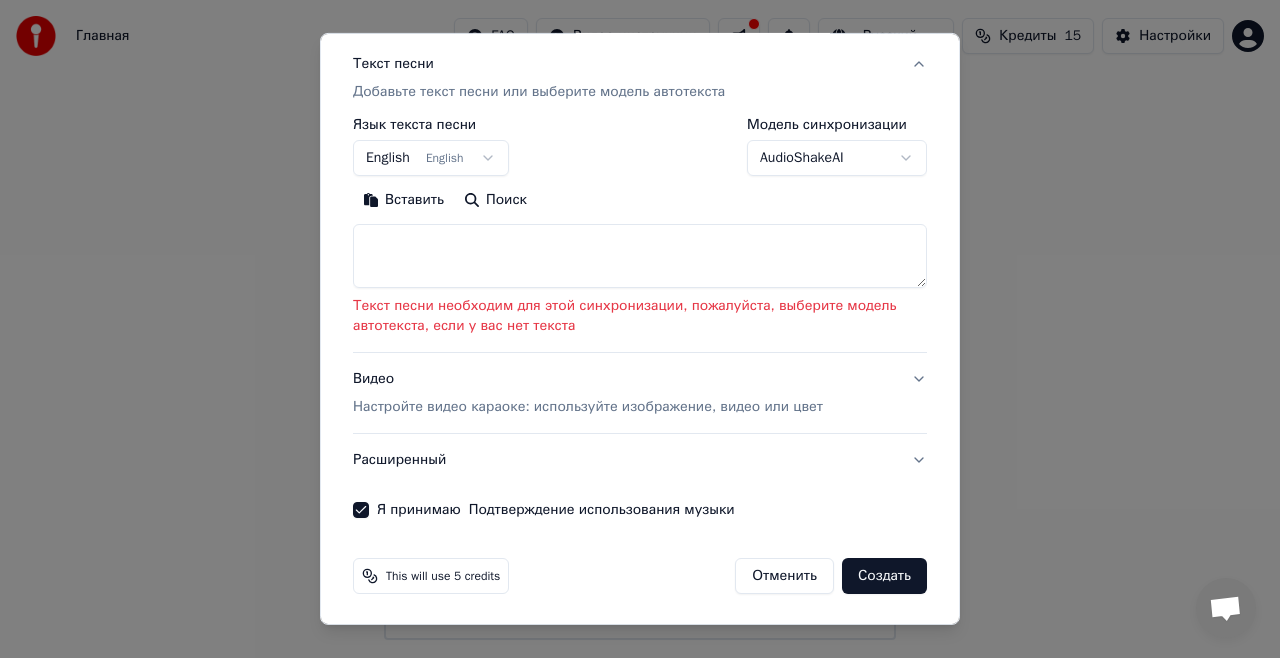 click on "English English" at bounding box center [431, 158] 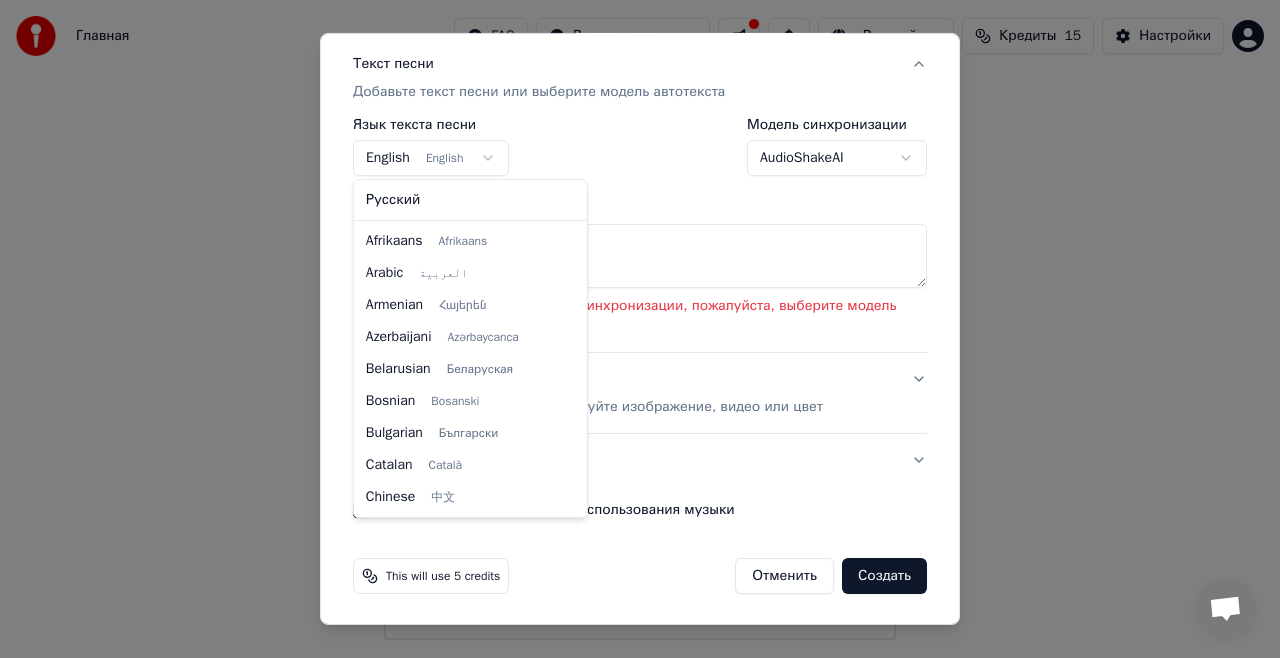 scroll, scrollTop: 160, scrollLeft: 0, axis: vertical 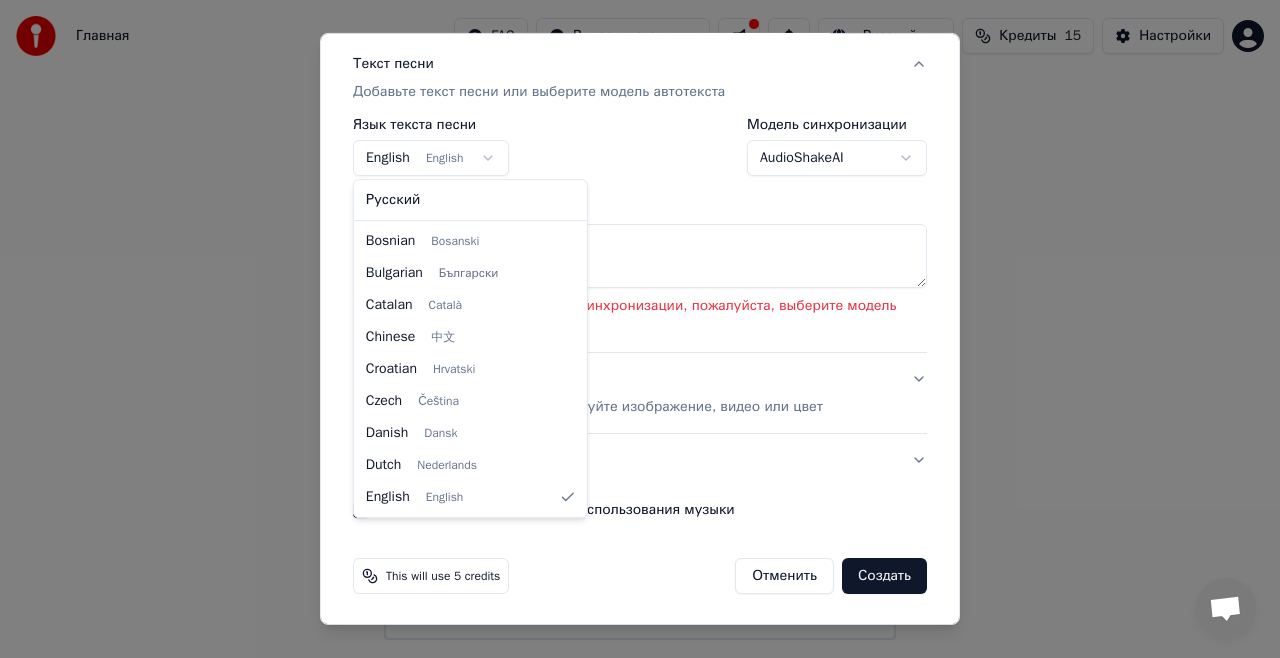 select on "**" 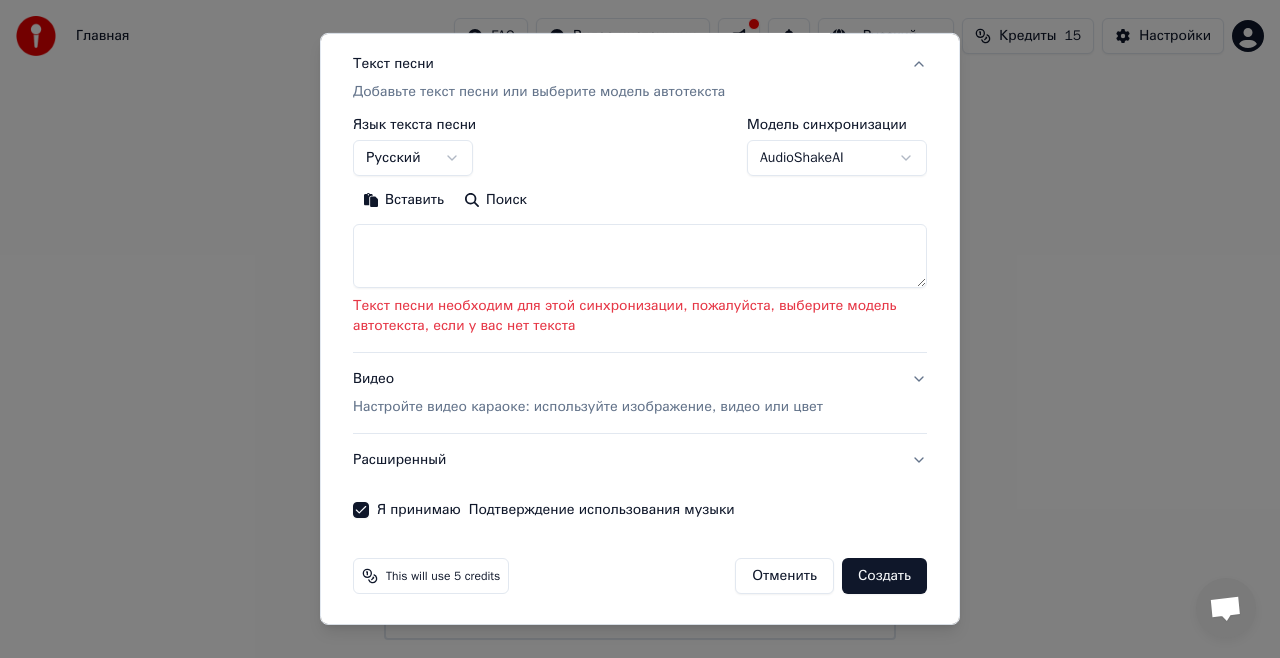 click on "Вставить" at bounding box center (403, 200) 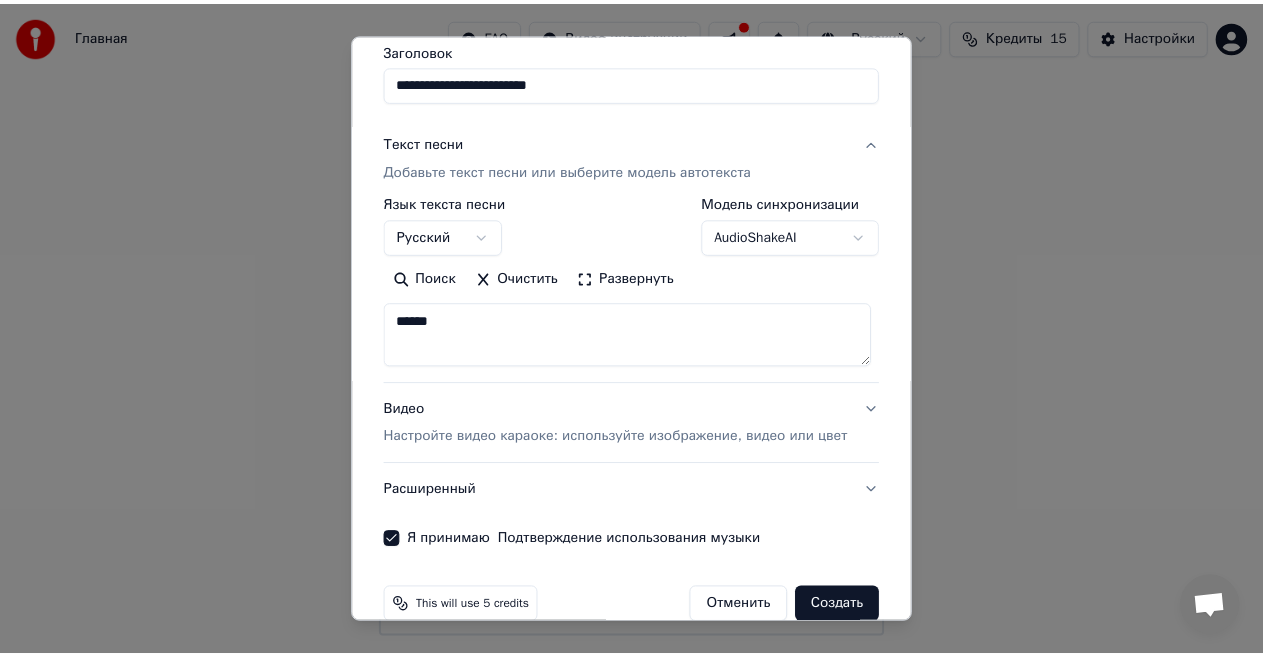 scroll, scrollTop: 198, scrollLeft: 0, axis: vertical 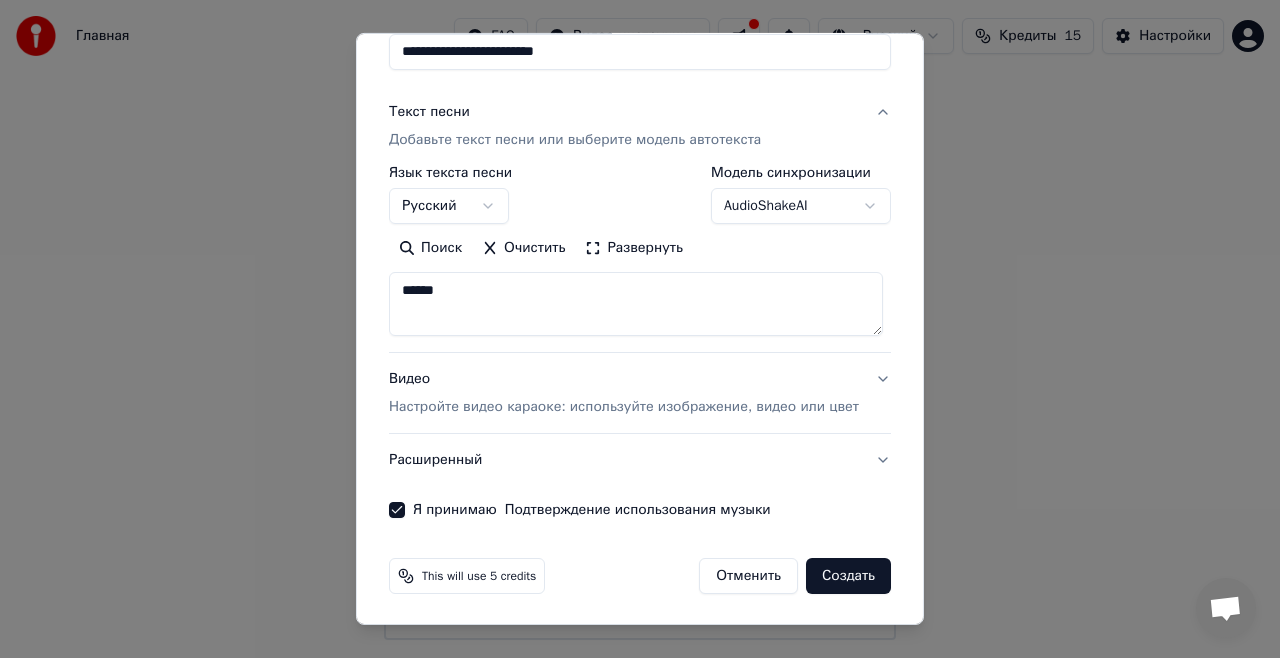 click on "Создать" at bounding box center [848, 576] 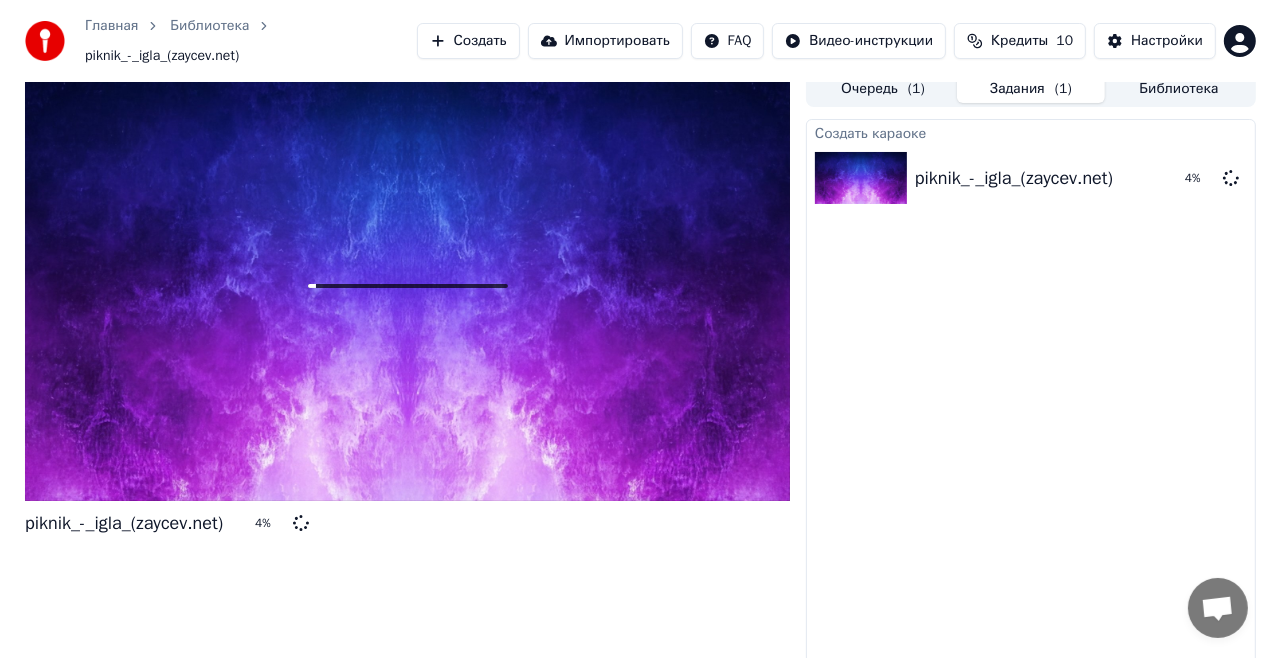 scroll, scrollTop: 0, scrollLeft: 0, axis: both 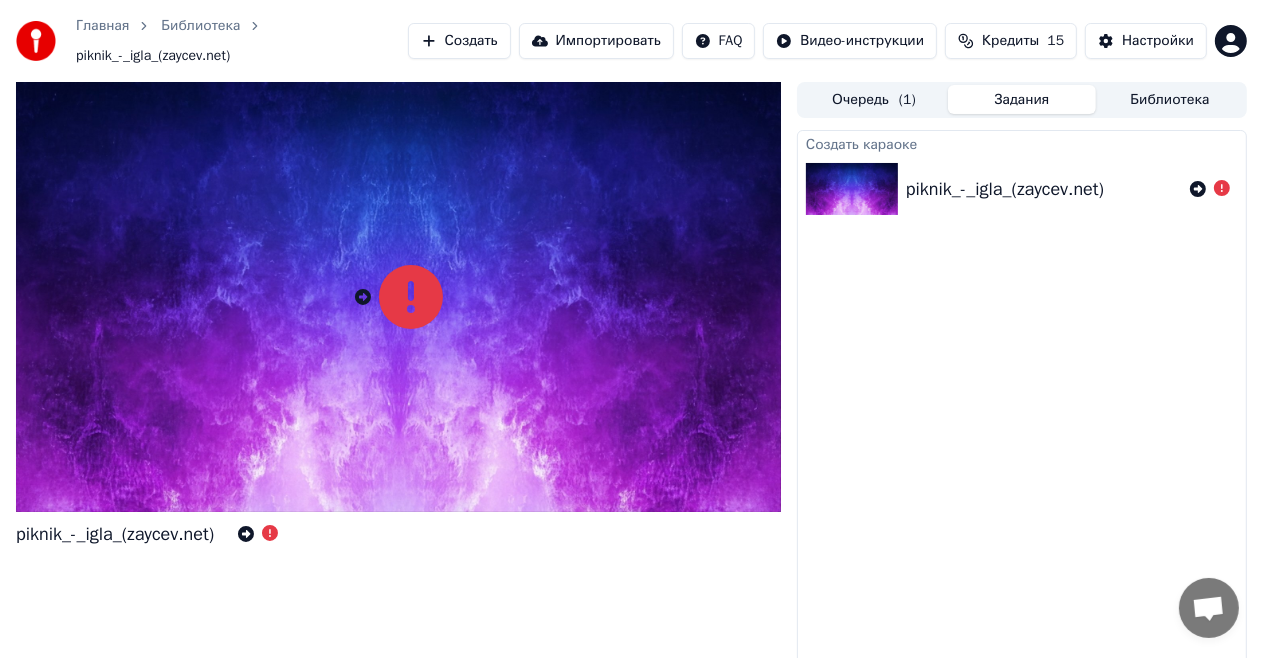 click on "Главная" at bounding box center (102, 26) 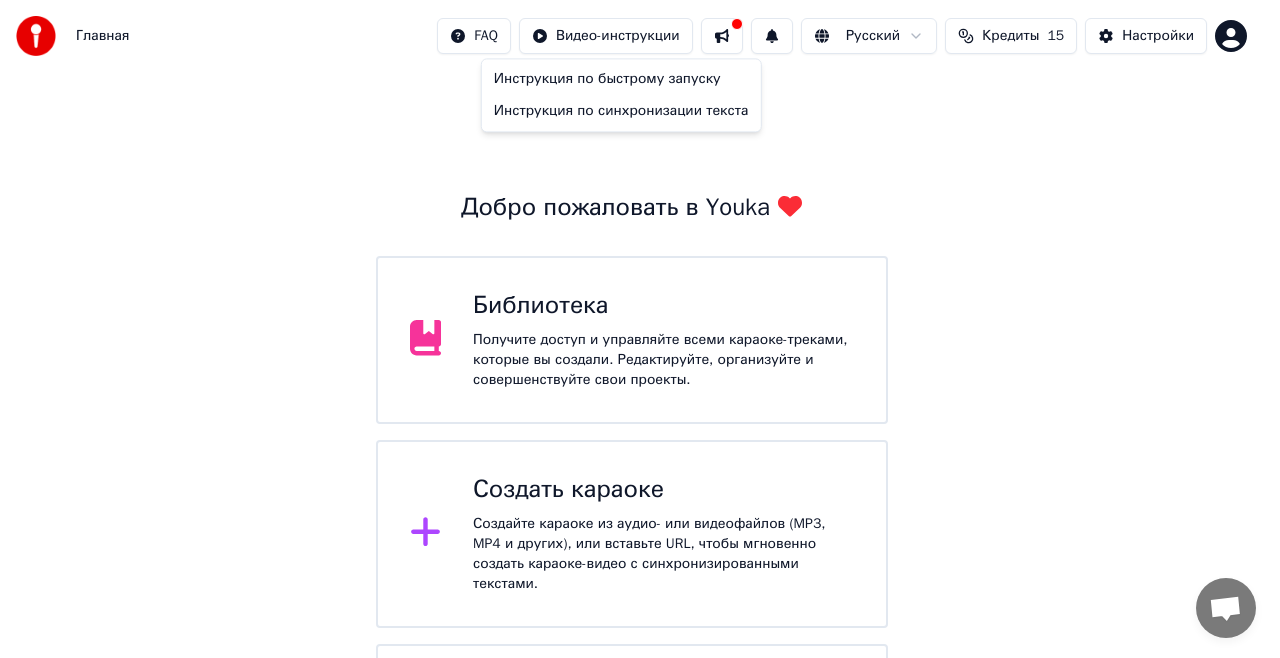 click on "Главная FAQ Видео-инструкции Русский Кредиты 15 Настройки Добро пожаловать в Youka Библиотека Получите доступ и управляйте всеми караоке-треками, которые вы создали. Редактируйте, организуйте и совершенствуйте свои проекты. Создать караоке Создайте караоке из аудио- или видеофайлов (MP3, MP4 и других), или вставьте URL, чтобы мгновенно создать караоке-видео с синхронизированными текстами. Youka может быть заблокирован в России Если у вас возникают проблемы при создании караоке, попробуйте использовать VPN для доступа к Youka.
Инструкция по быстрому запуску" at bounding box center (640, 412) 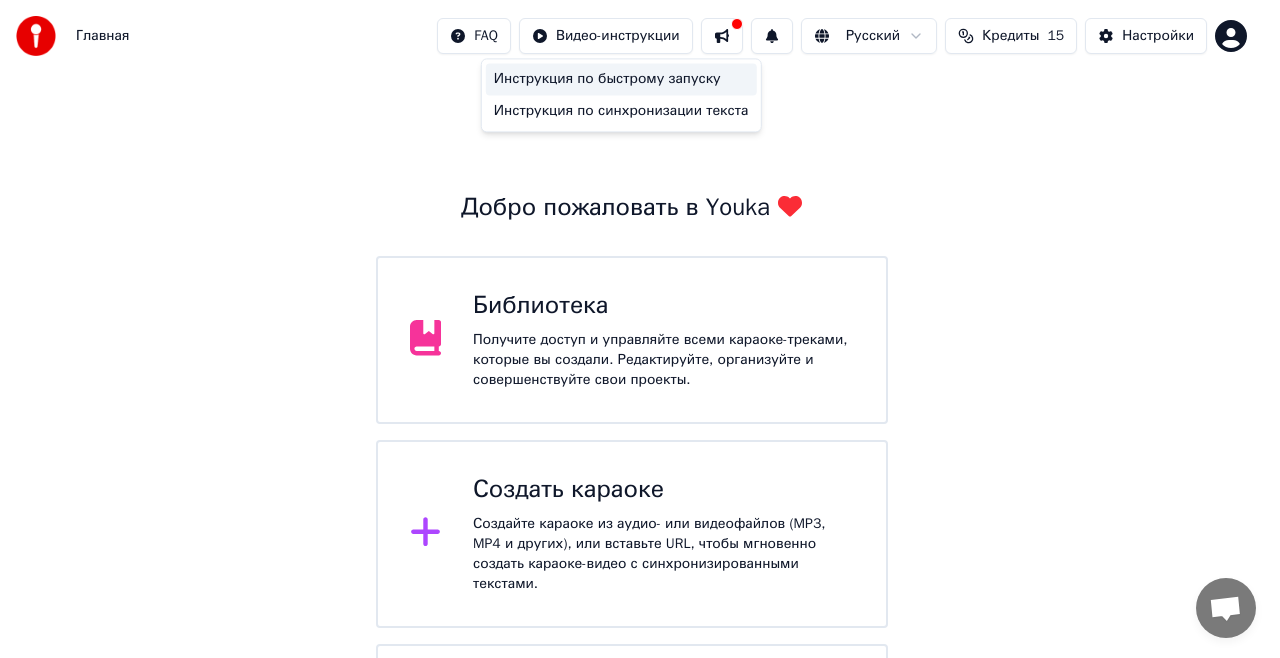 click on "Инструкция по быстрому запуску" at bounding box center [621, 79] 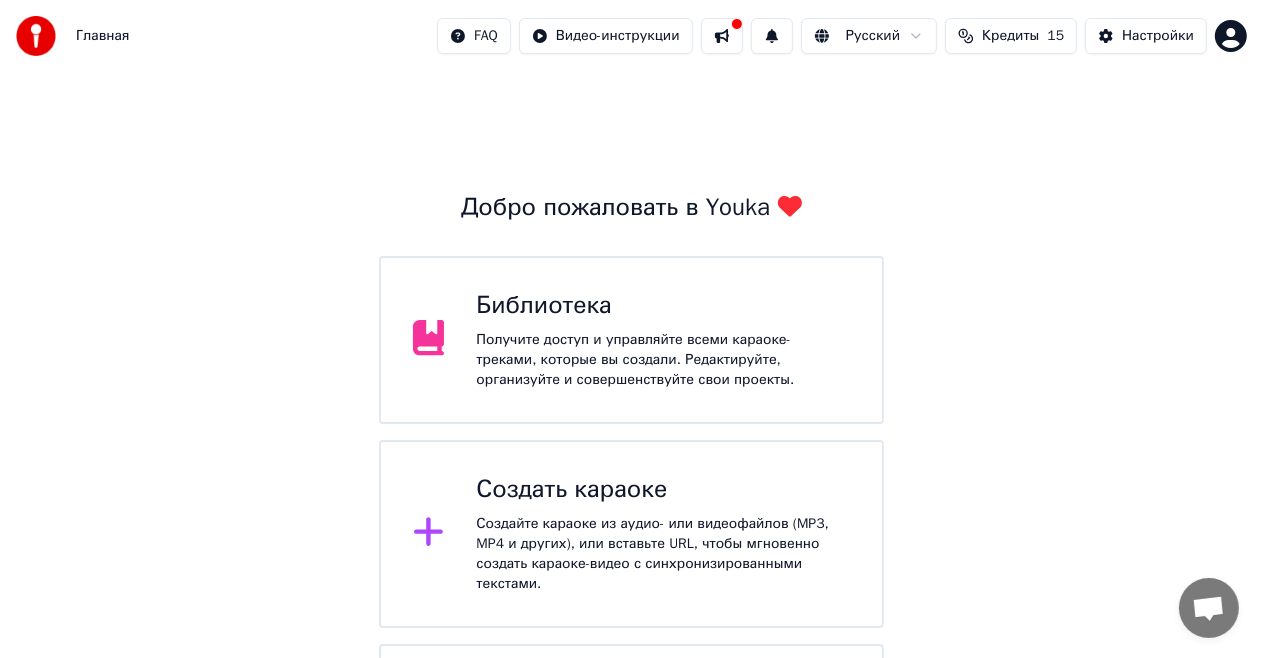 click on "Создать караоке" at bounding box center (663, 490) 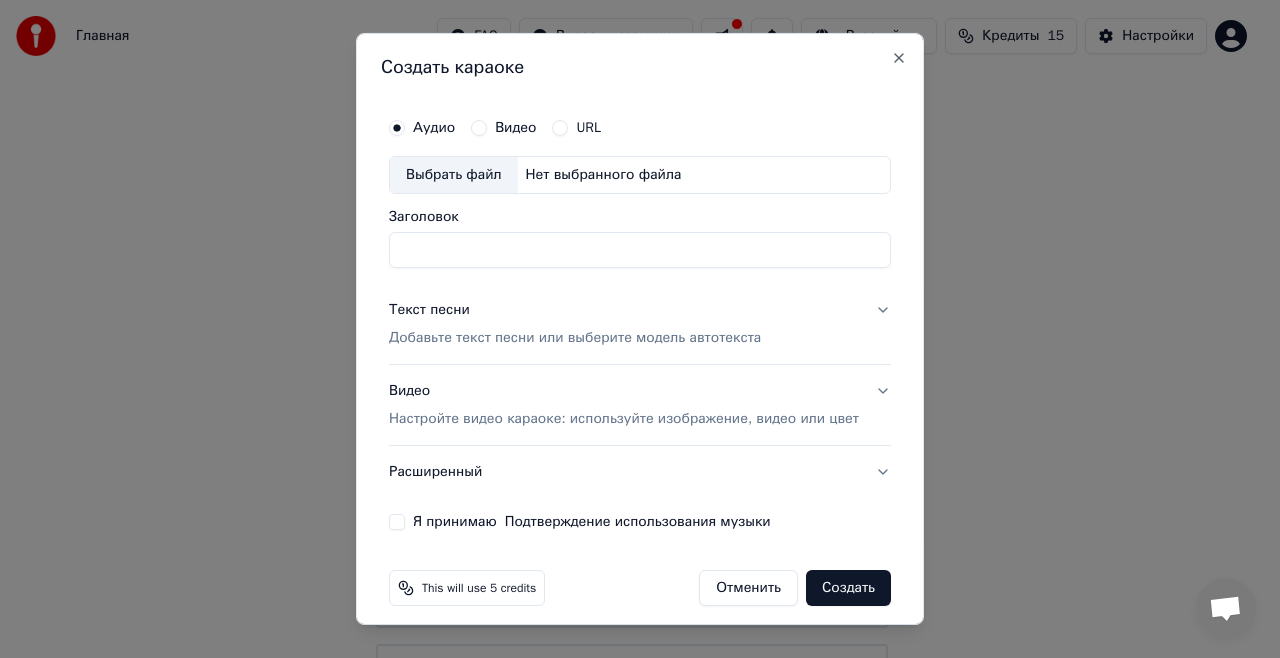 click on "Заголовок" at bounding box center [640, 250] 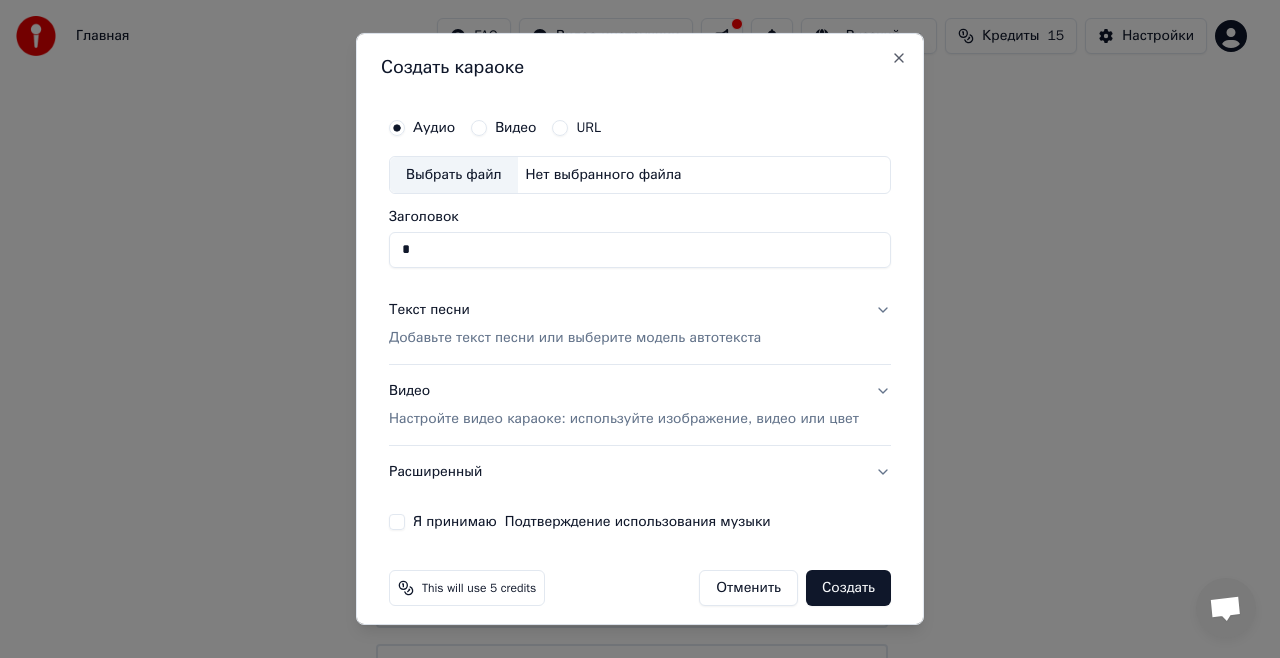 type on "*" 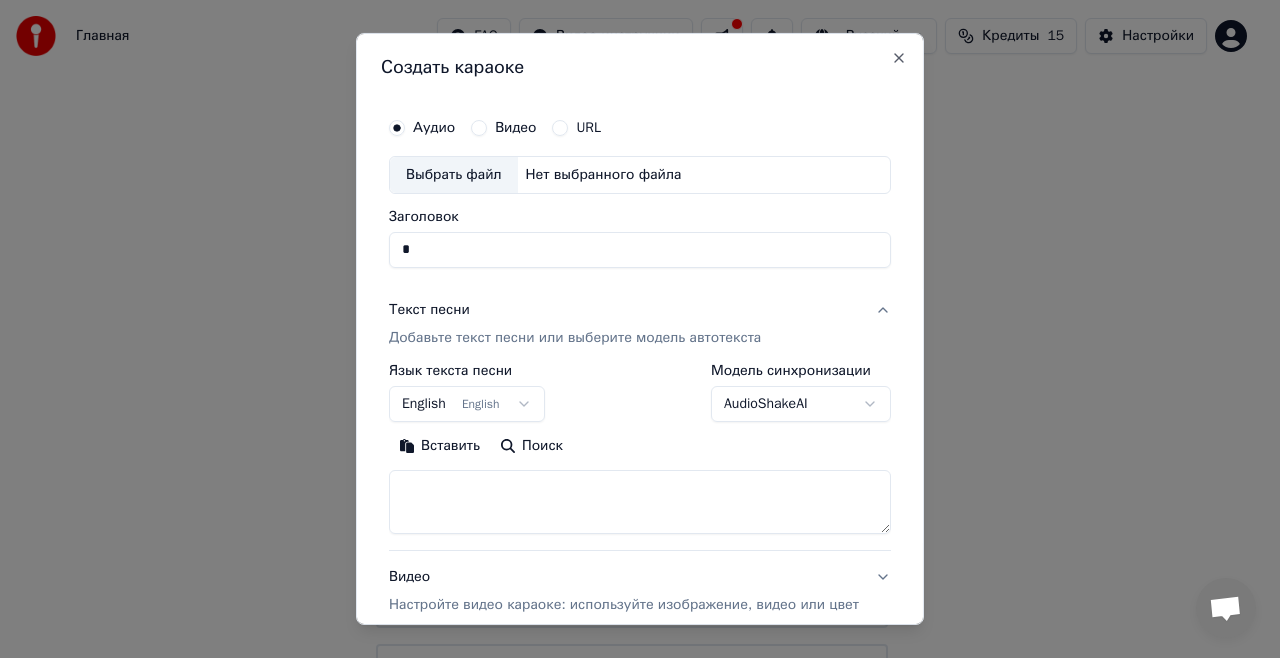 click on "English English" at bounding box center (467, 404) 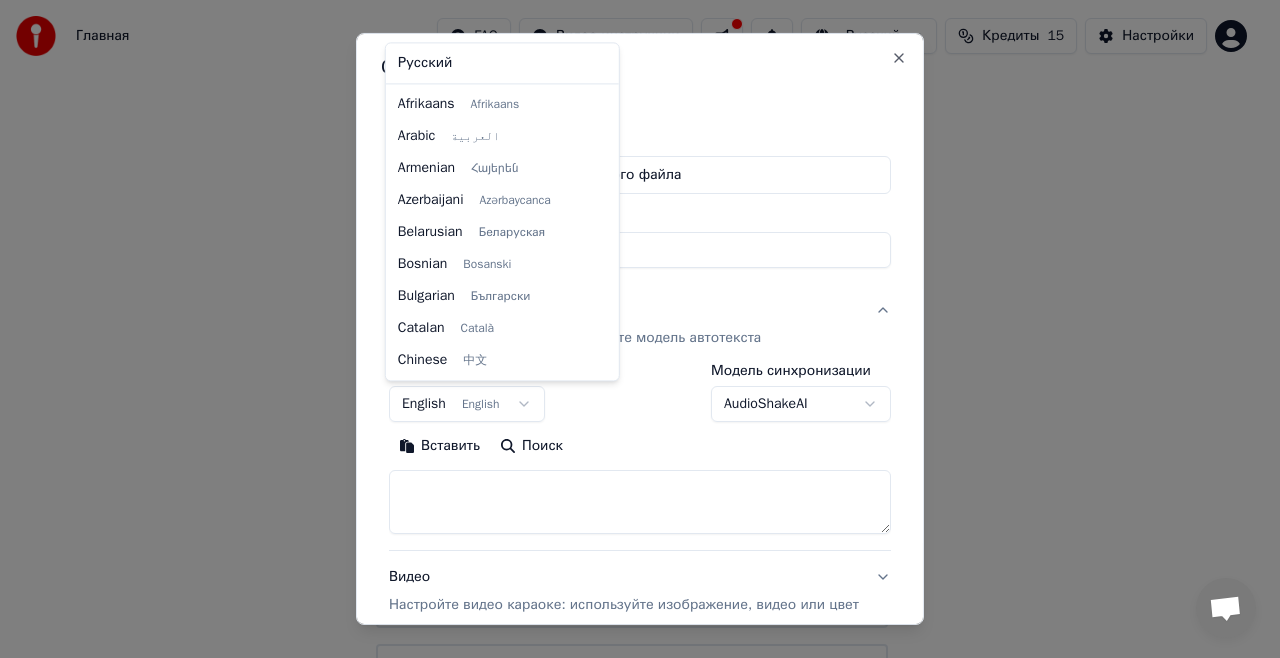 scroll, scrollTop: 160, scrollLeft: 0, axis: vertical 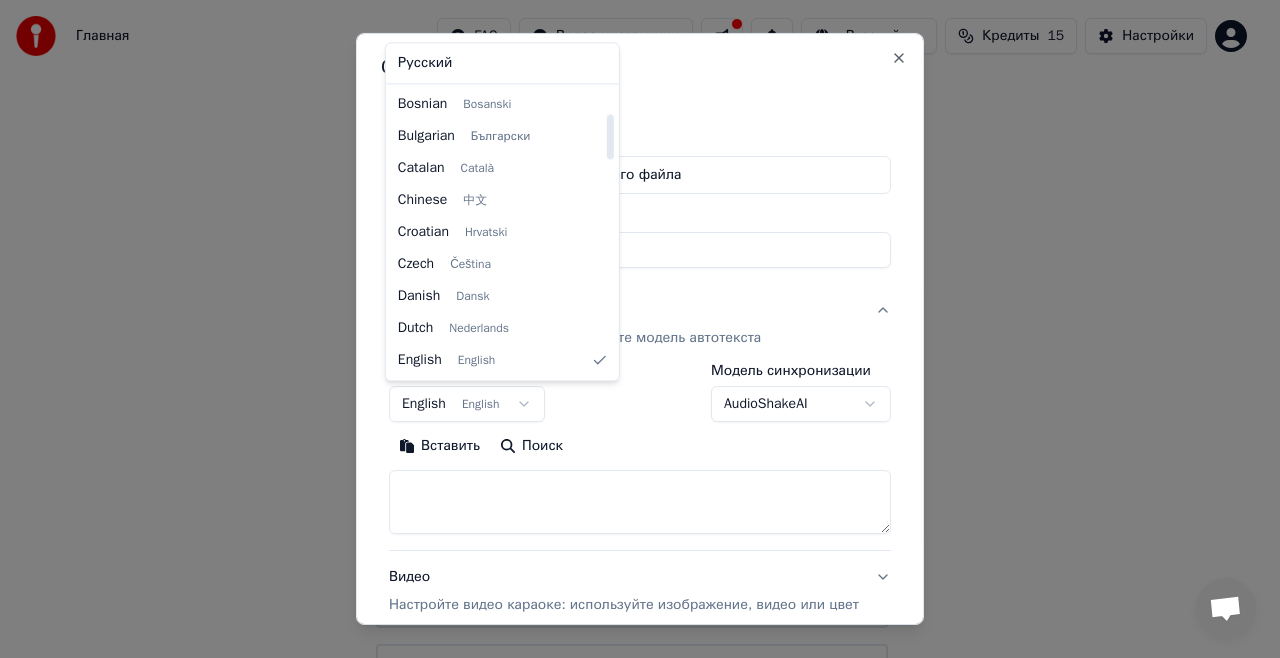 select on "**" 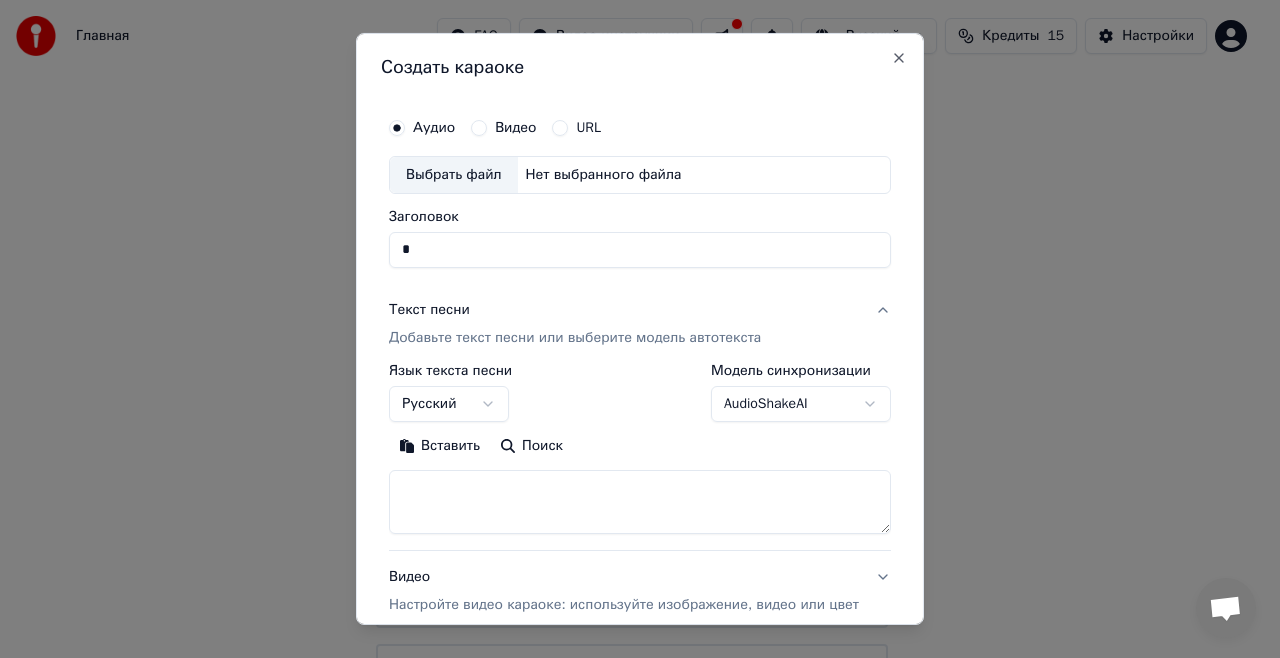 click on "Вставить" at bounding box center (439, 446) 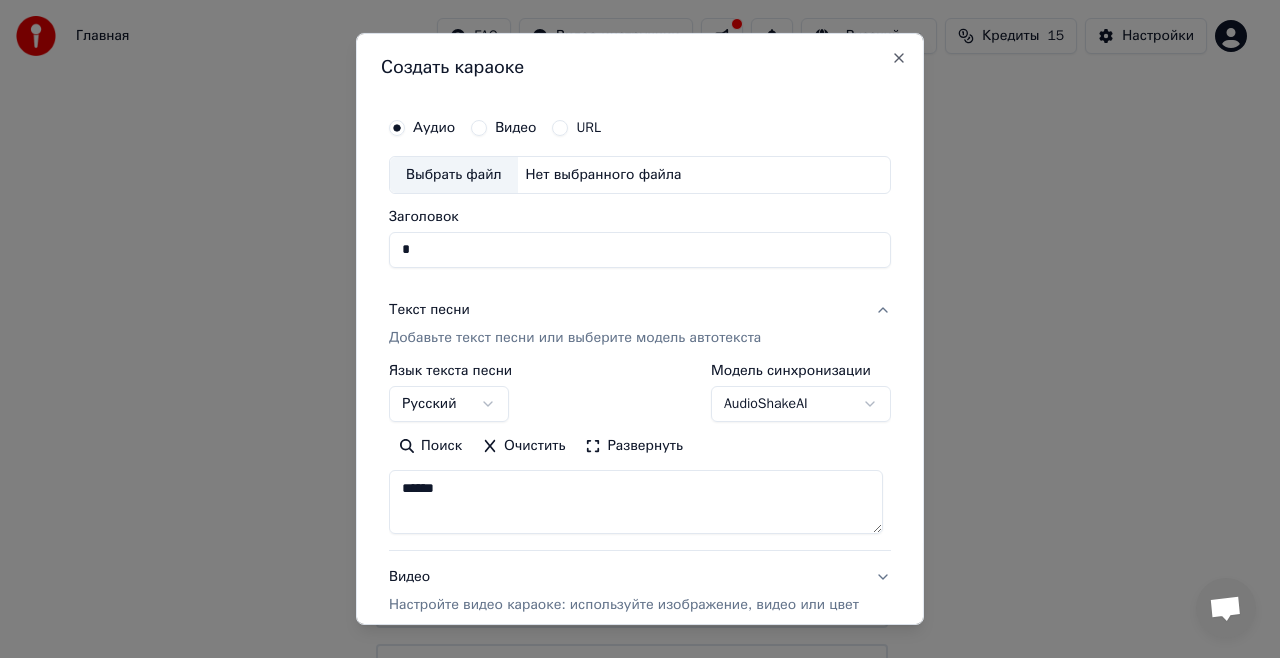 click on "Очистить" at bounding box center [523, 446] 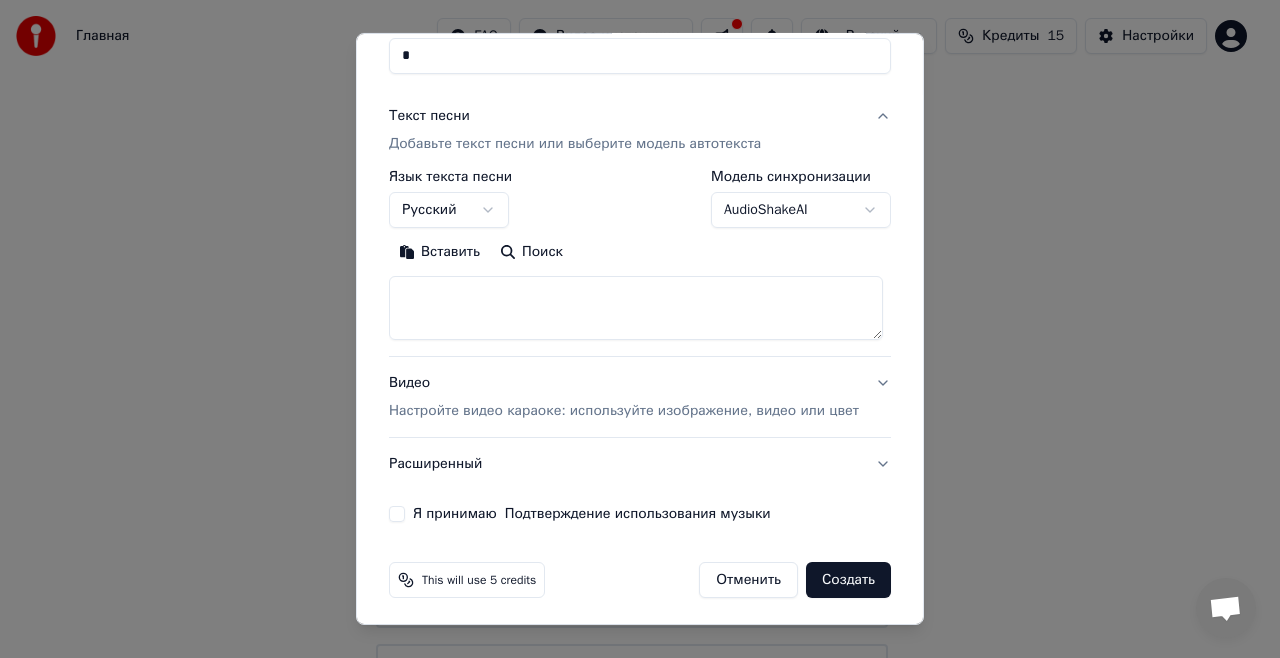 scroll, scrollTop: 198, scrollLeft: 0, axis: vertical 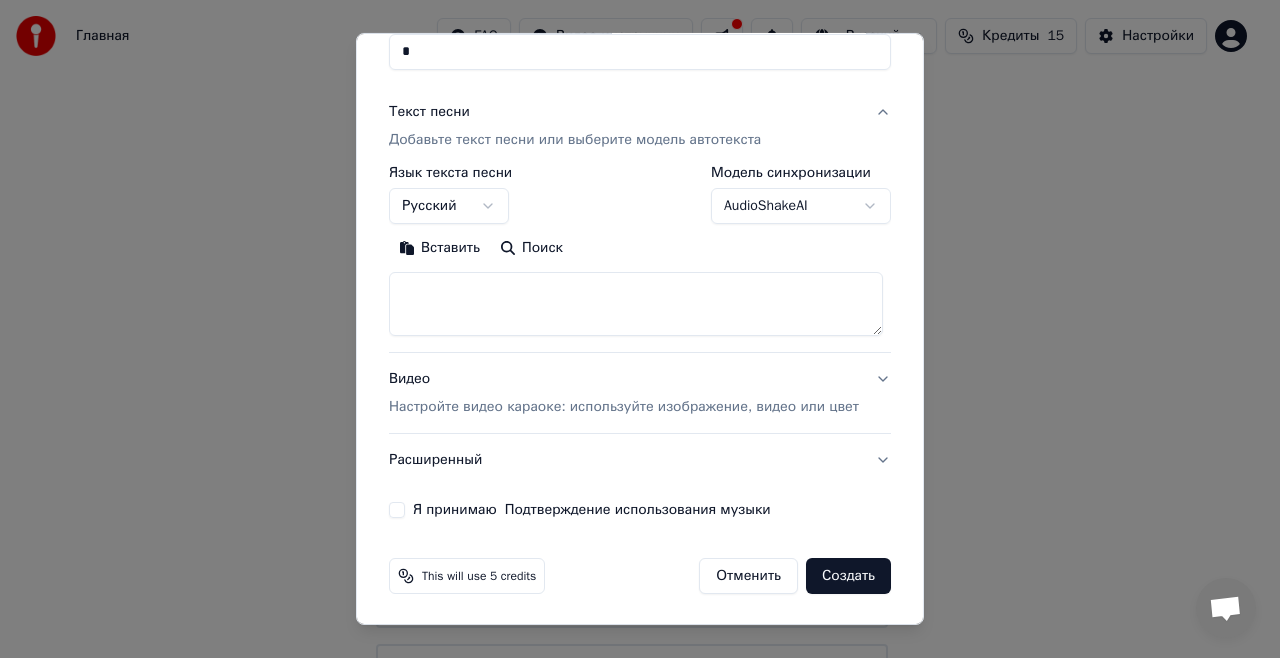 click on "Создать" at bounding box center (848, 576) 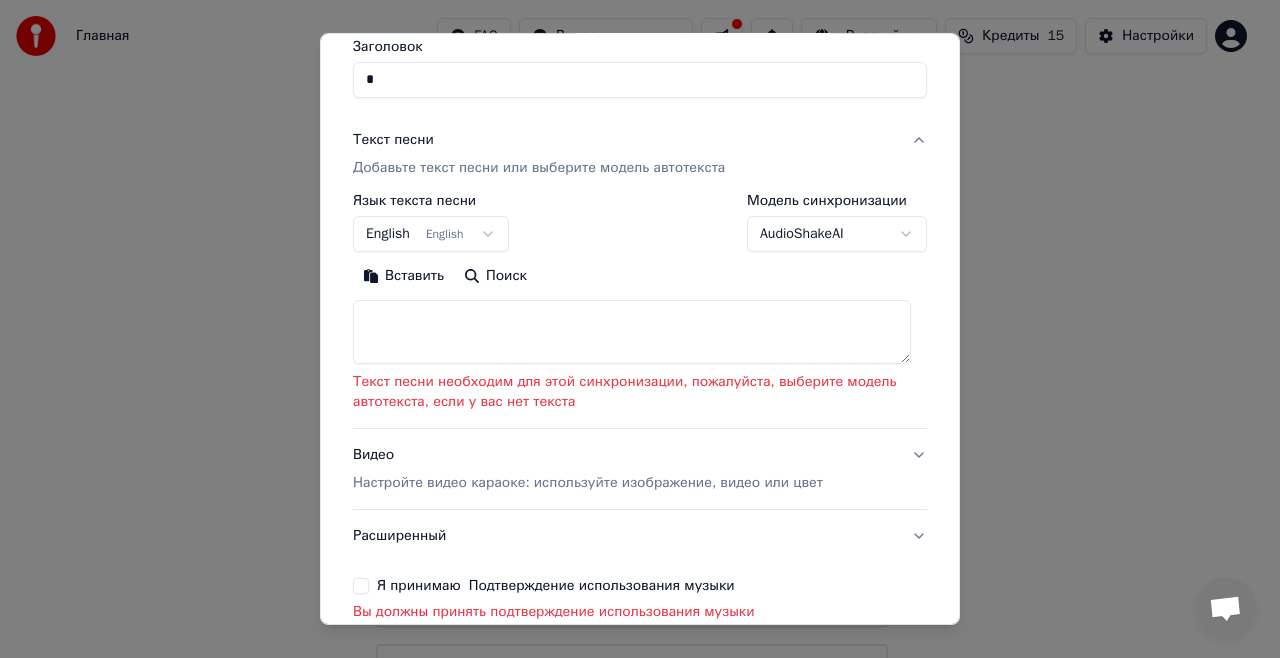 scroll, scrollTop: 226, scrollLeft: 0, axis: vertical 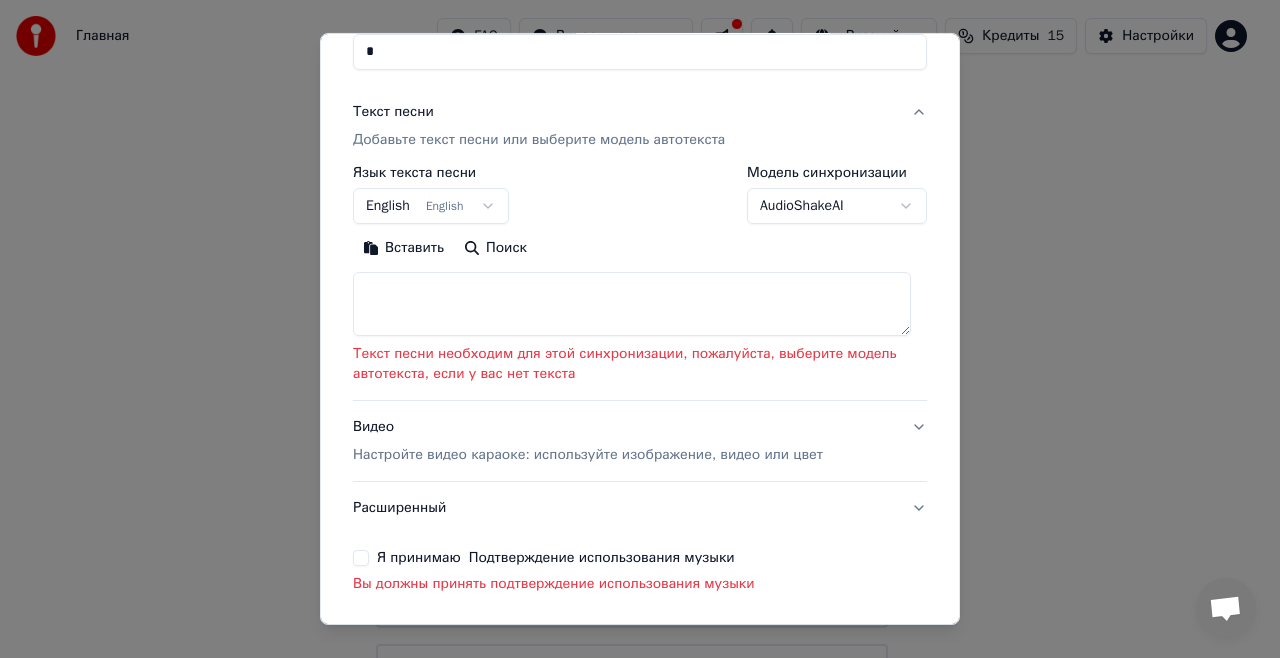 click on "Настройте видео караоке: используйте изображение, видео или цвет" at bounding box center (588, 455) 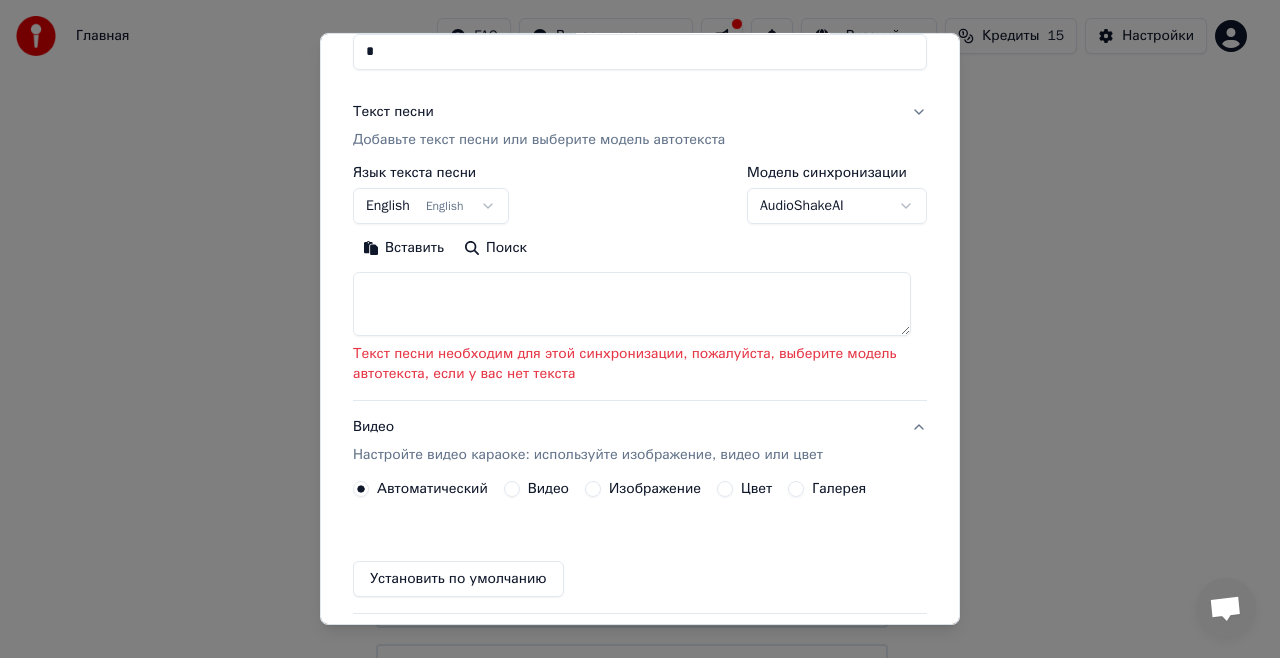 scroll, scrollTop: 200, scrollLeft: 0, axis: vertical 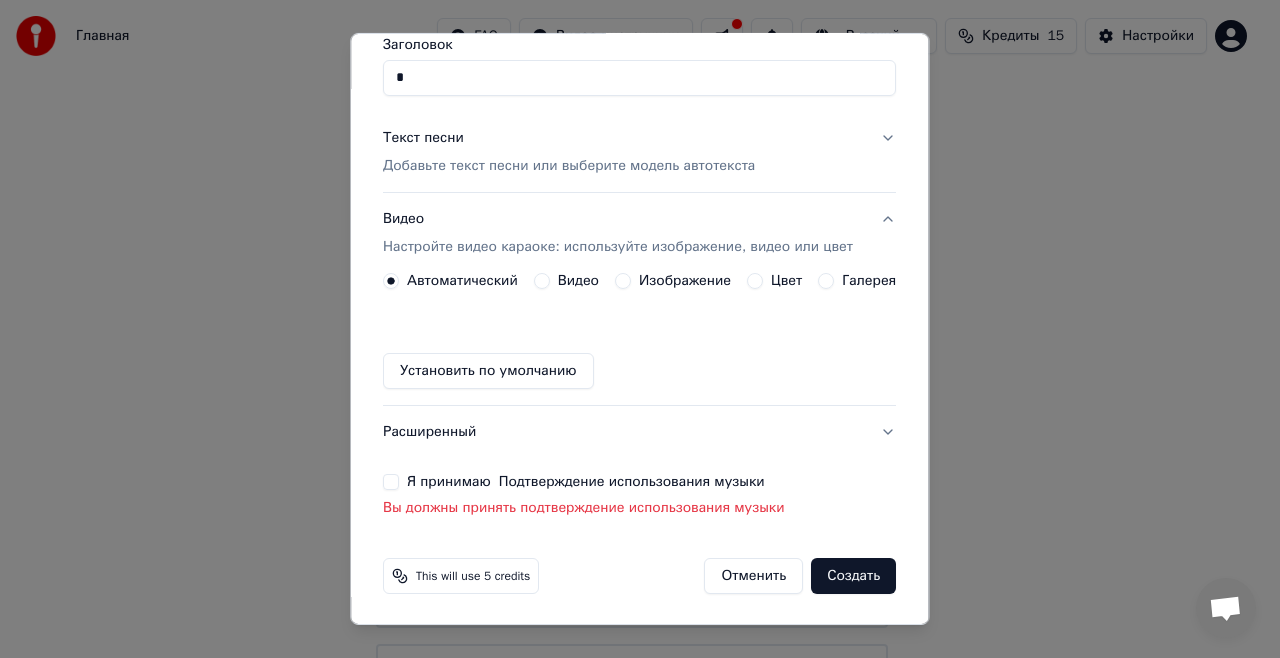click on "Создать" at bounding box center (854, 576) 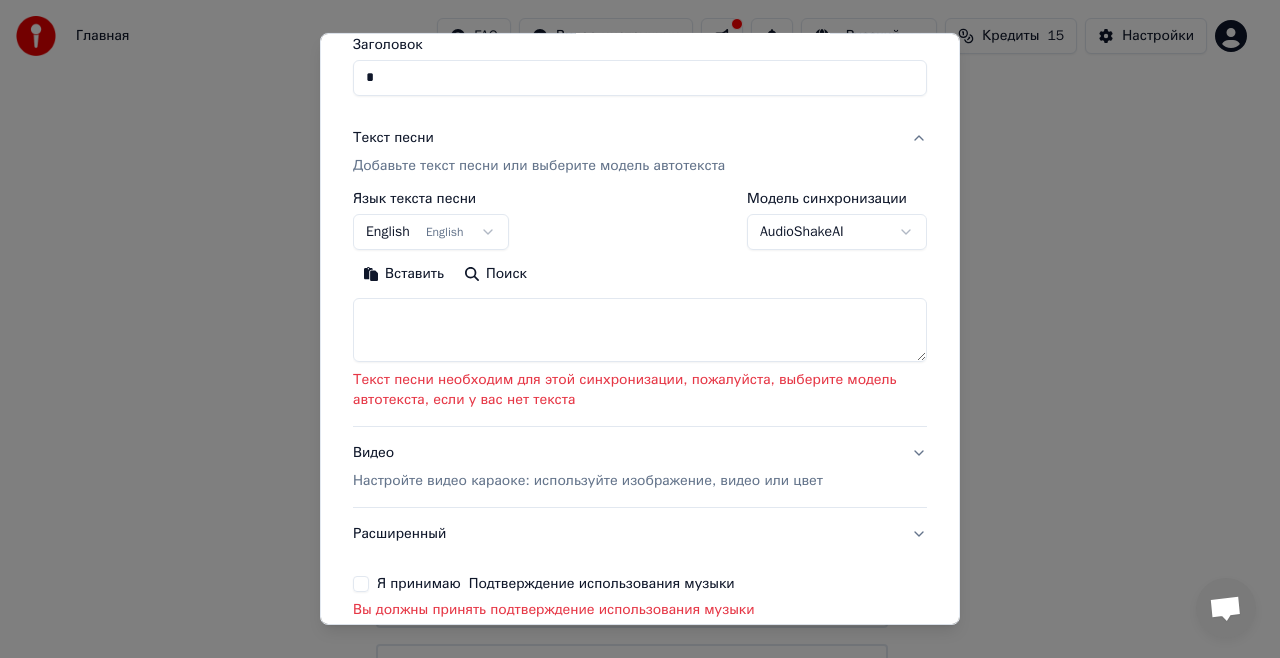 click on "Я принимаю   Подтверждение использования музыки" at bounding box center [361, 584] 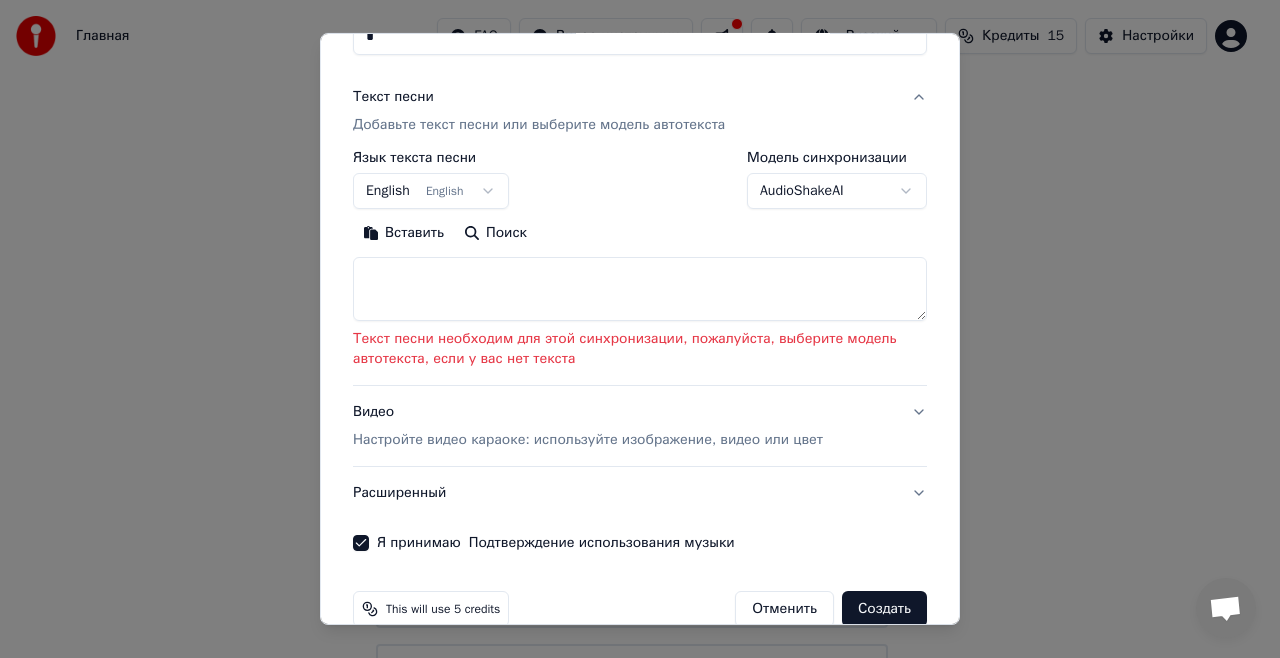 scroll, scrollTop: 274, scrollLeft: 0, axis: vertical 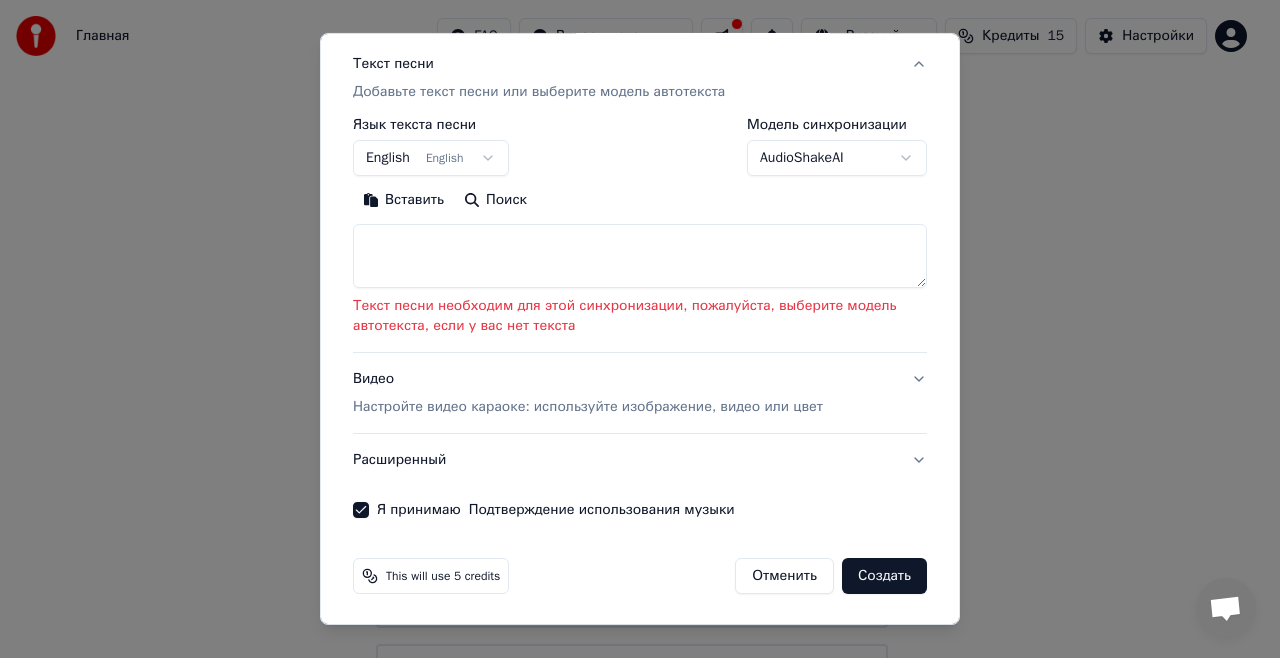 click on "Создать" at bounding box center (884, 576) 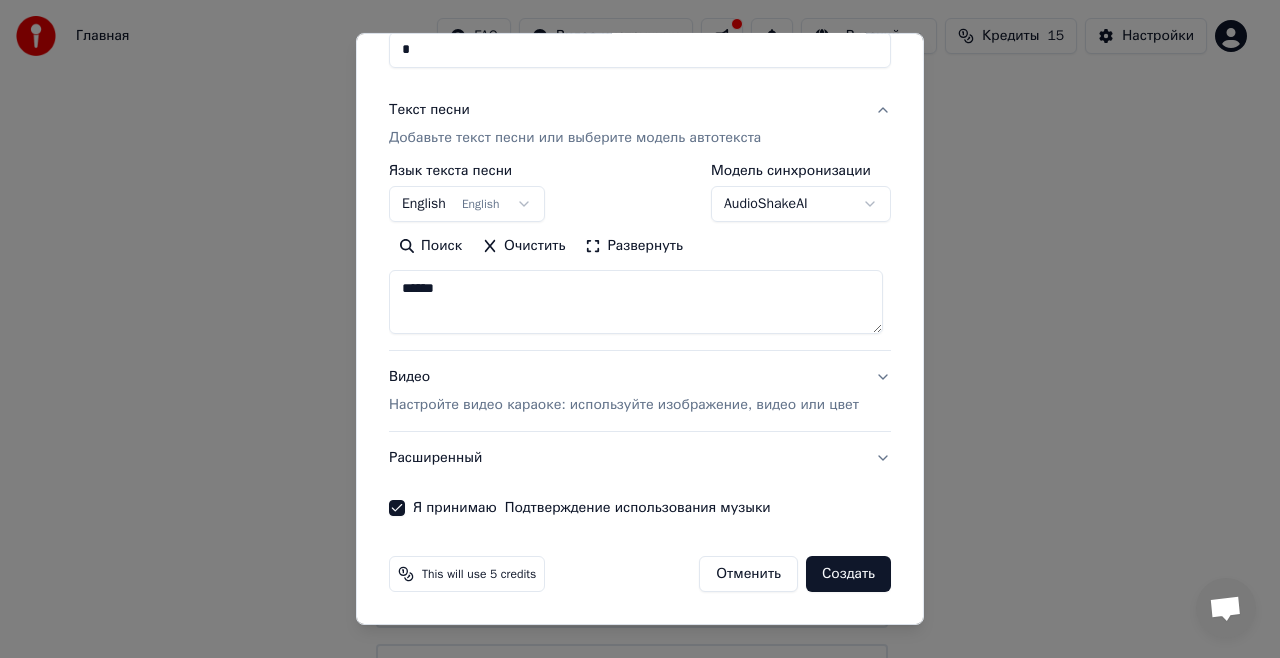 scroll, scrollTop: 226, scrollLeft: 0, axis: vertical 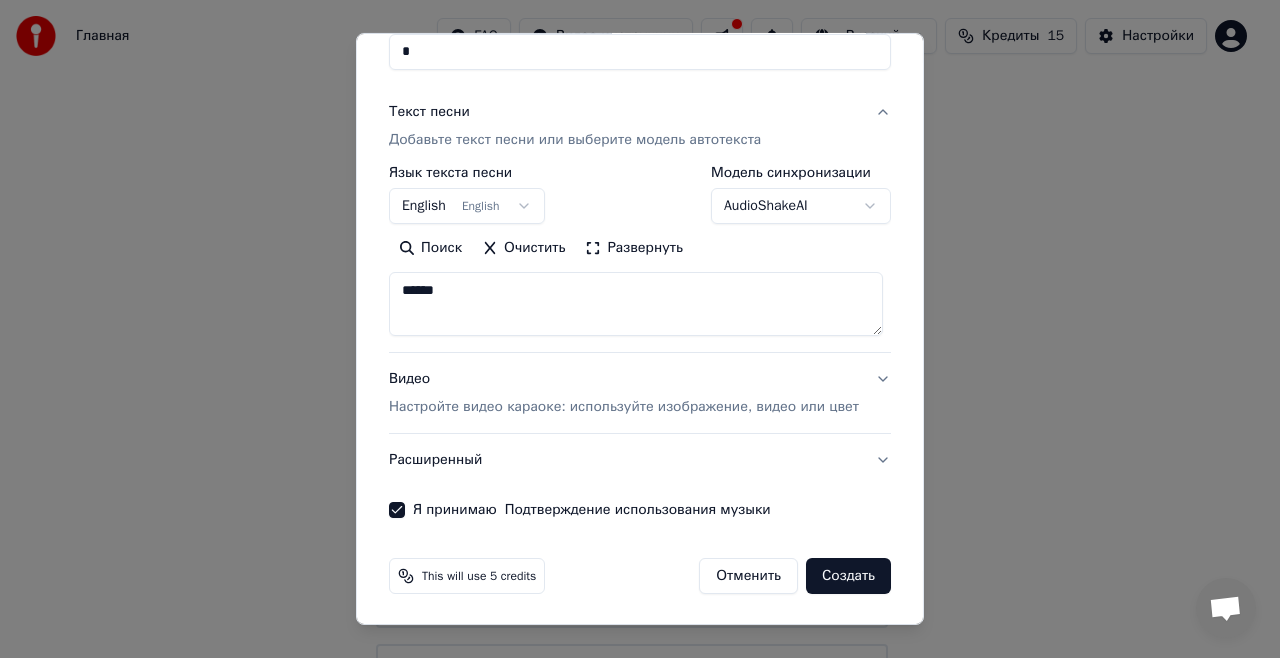 click on "Очистить" at bounding box center [523, 248] 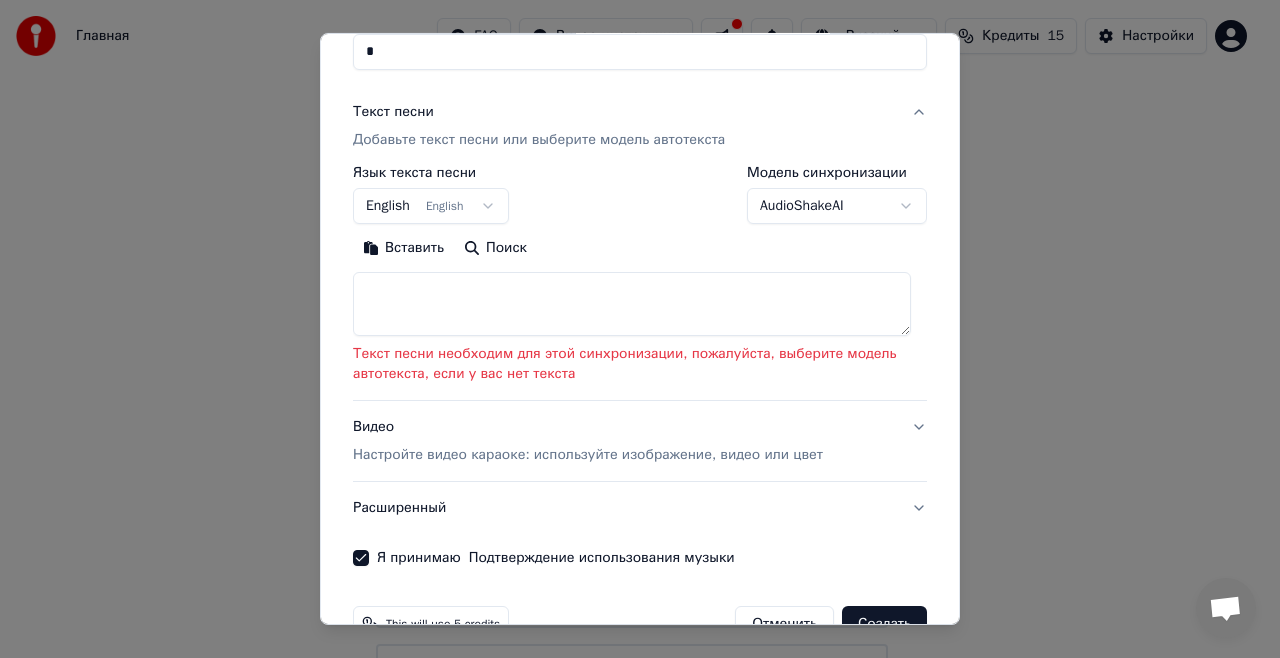 click on "Настройте видео караоке: используйте изображение, видео или цвет" at bounding box center (588, 455) 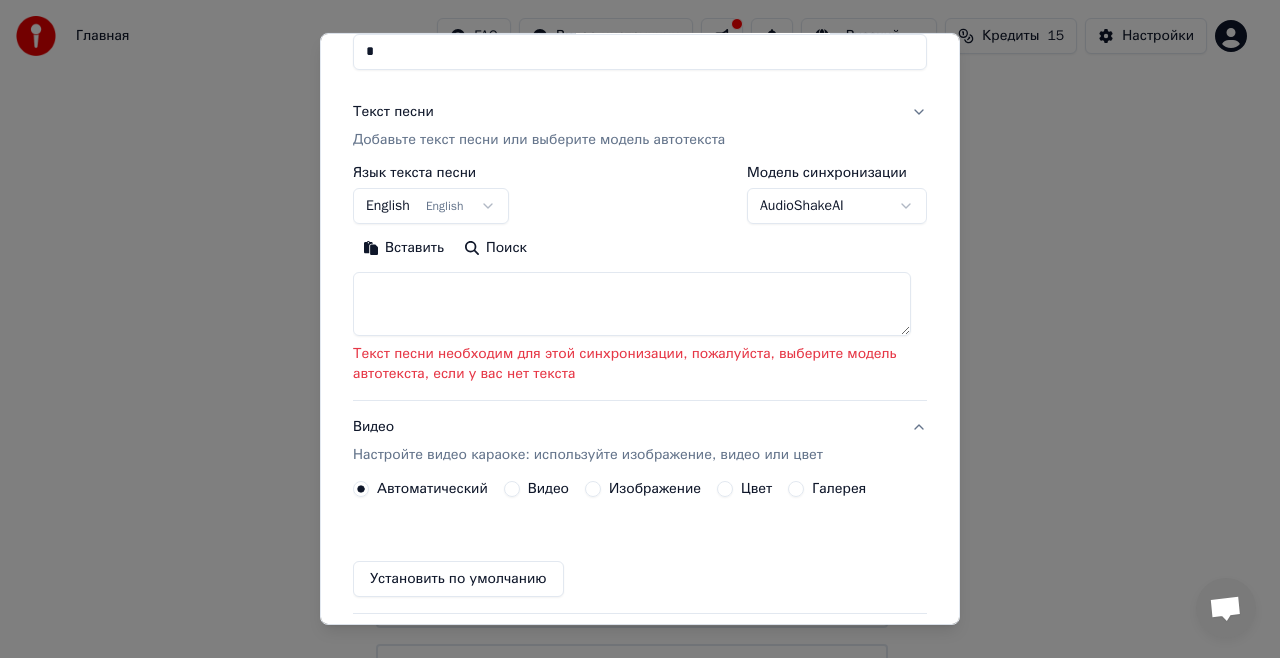 scroll, scrollTop: 172, scrollLeft: 0, axis: vertical 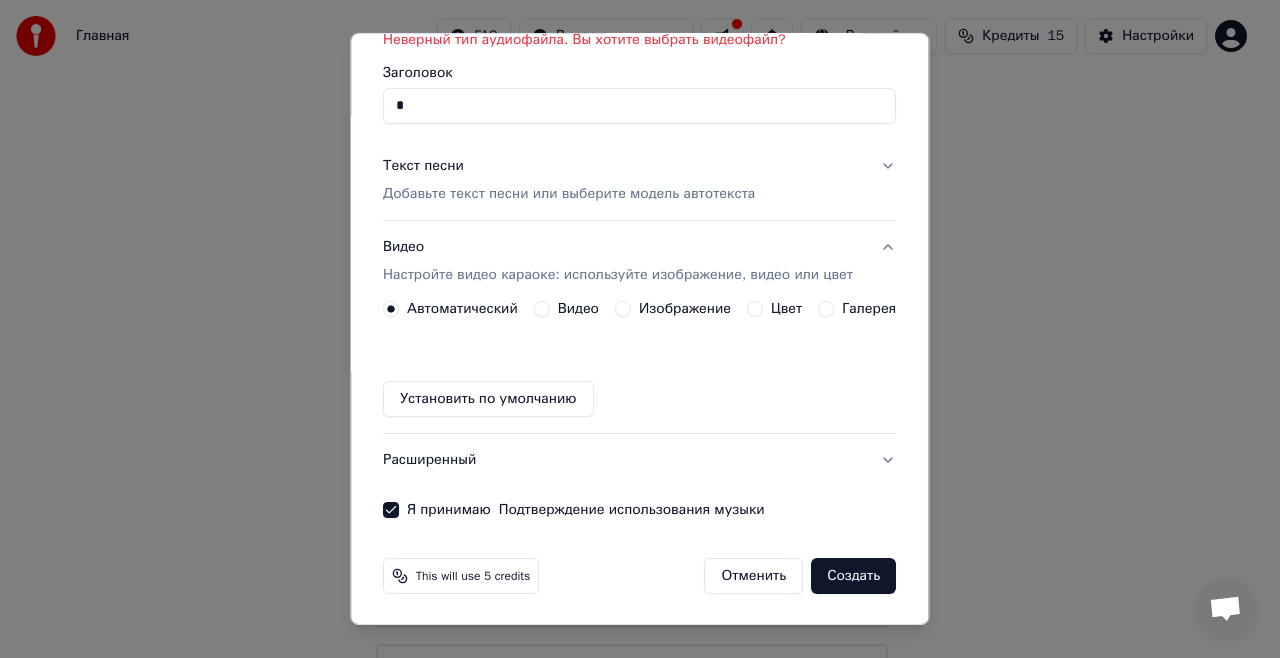 click on "Установить по умолчанию" at bounding box center [488, 399] 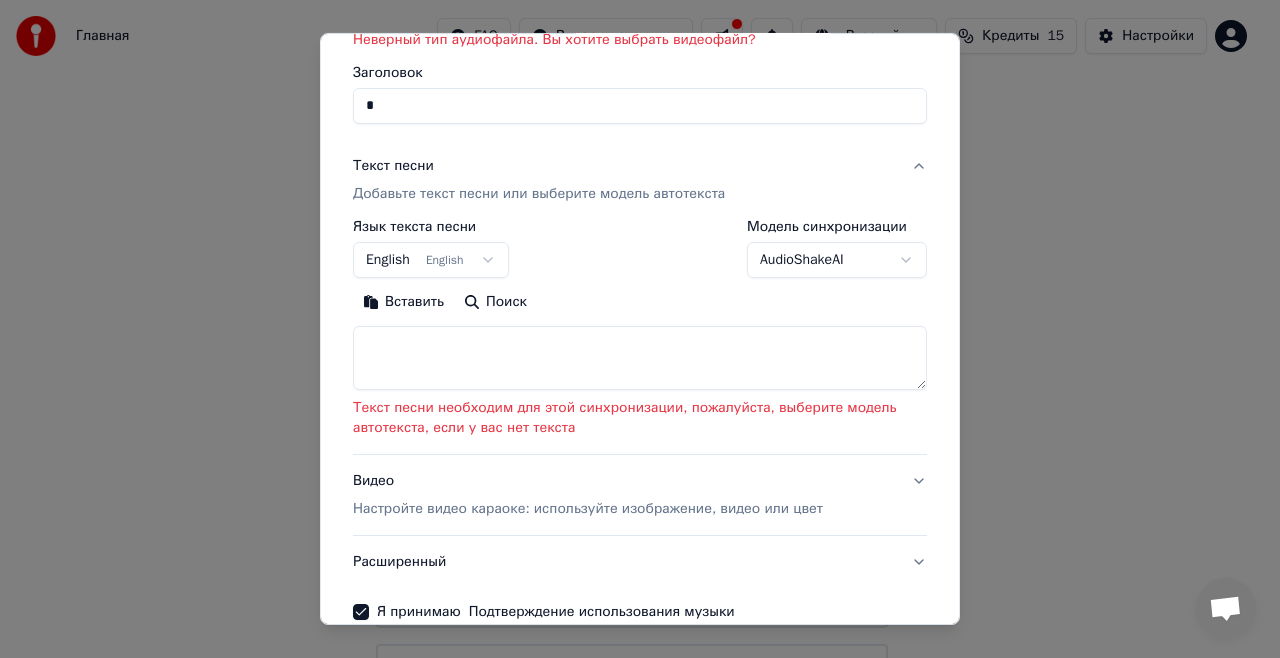 click on "Настройте видео караоке: используйте изображение, видео или цвет" at bounding box center [588, 509] 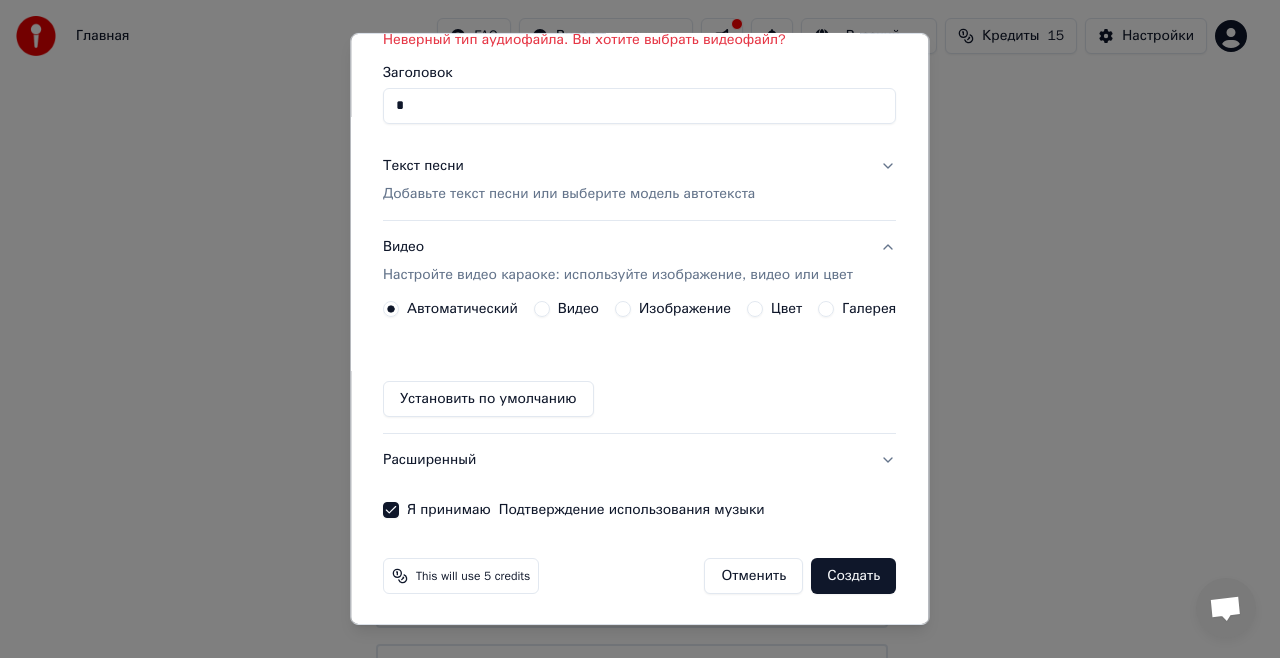 click on "Создать" at bounding box center [854, 576] 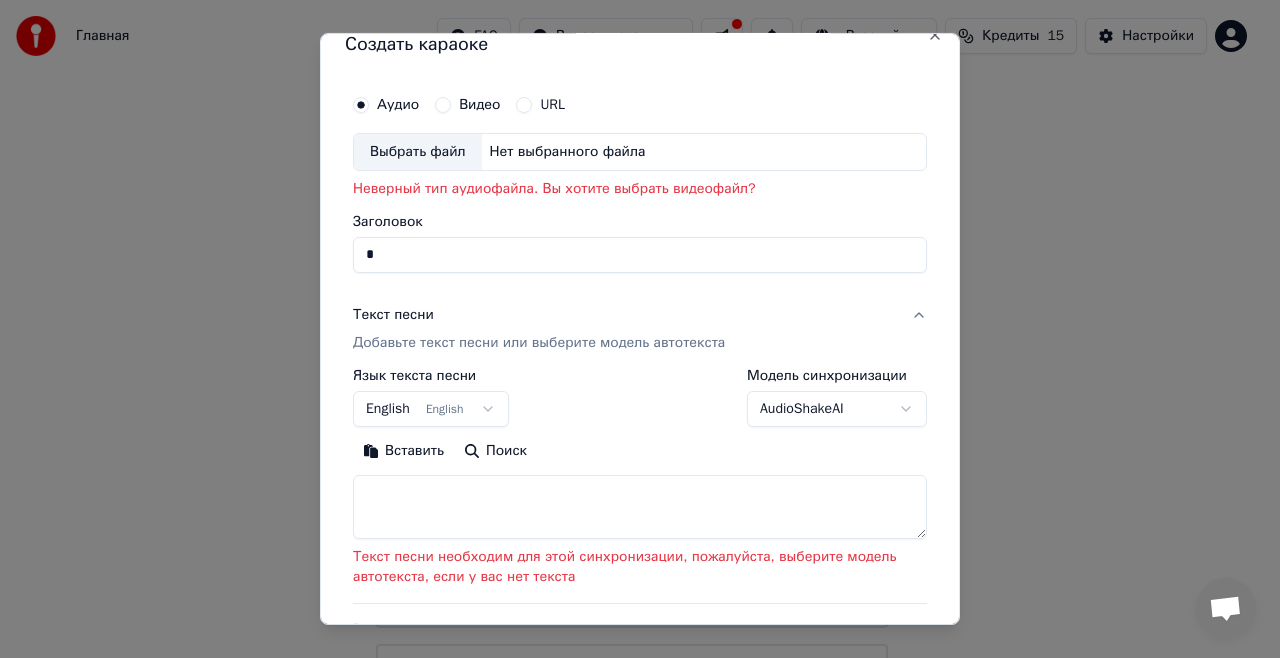 scroll, scrollTop: 0, scrollLeft: 0, axis: both 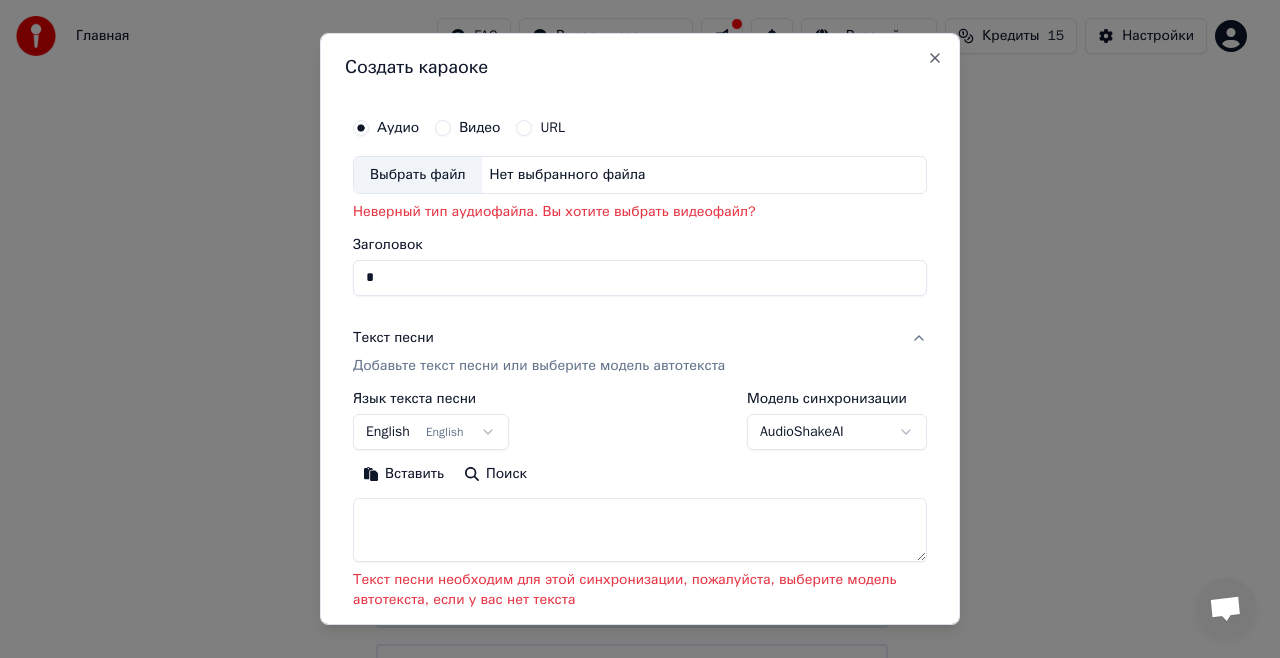 click on "Текст песни Добавьте текст песни или выберите модель автотекста" at bounding box center [640, 352] 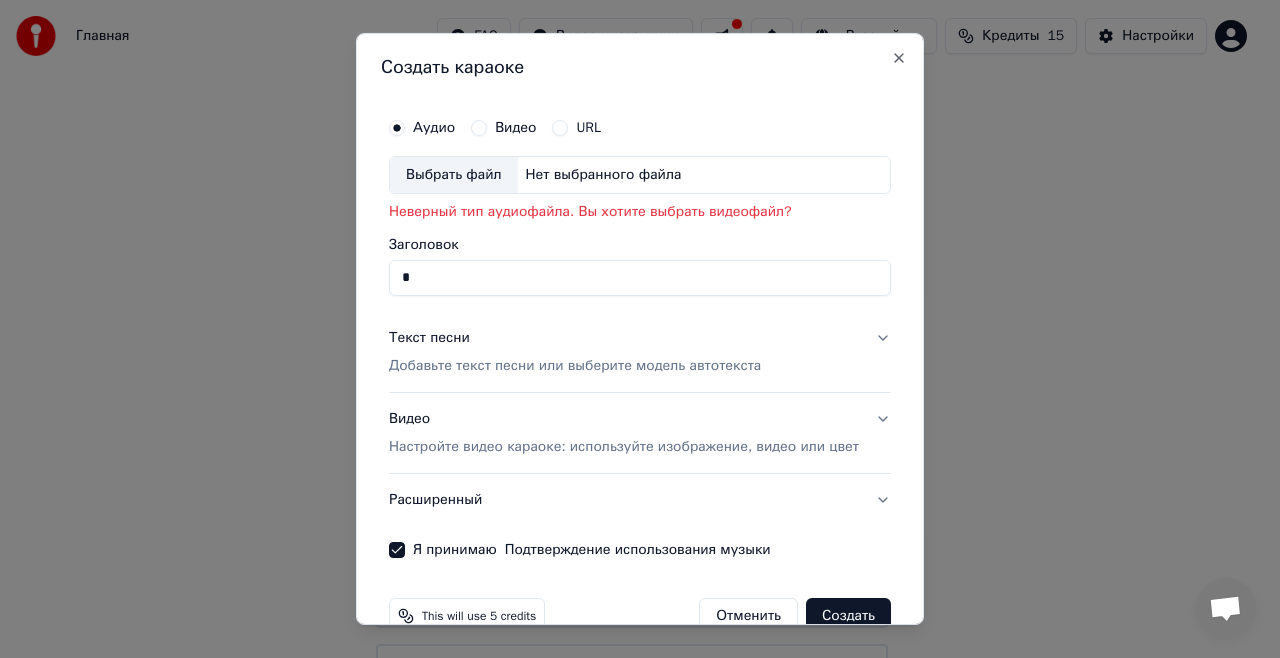click on "Текст песни Добавьте текст песни или выберите модель автотекста" at bounding box center (640, 352) 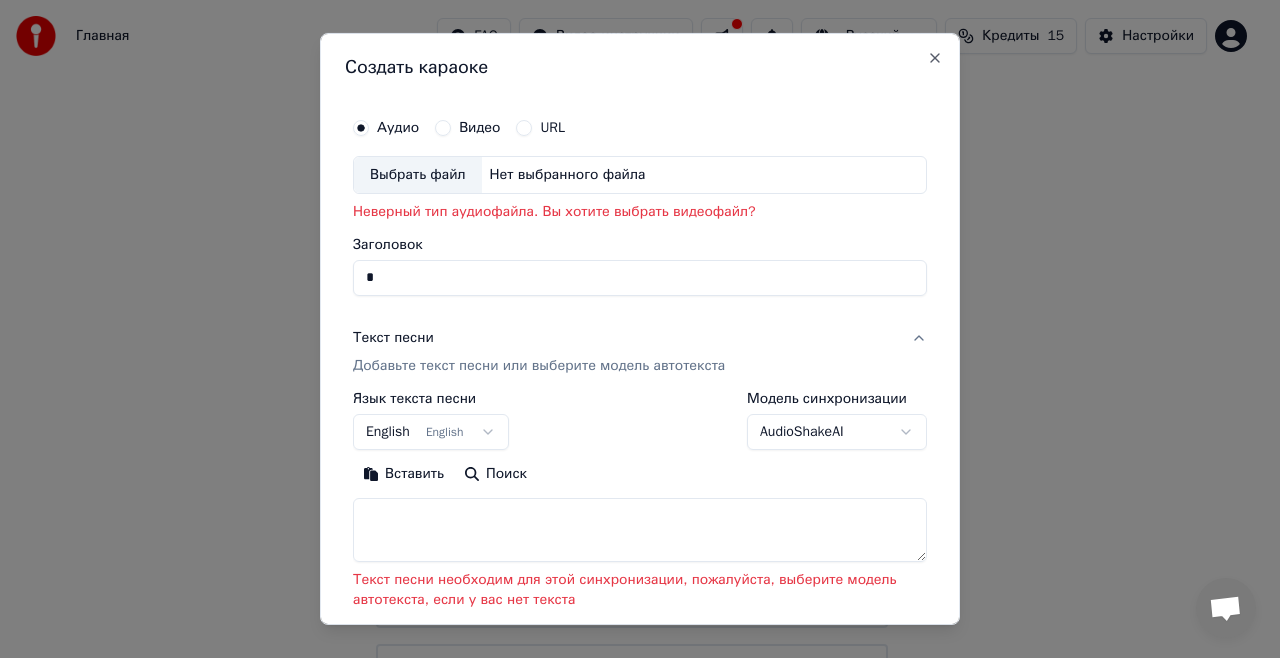 click on "Добавьте текст песни или выберите модель автотекста" at bounding box center [539, 366] 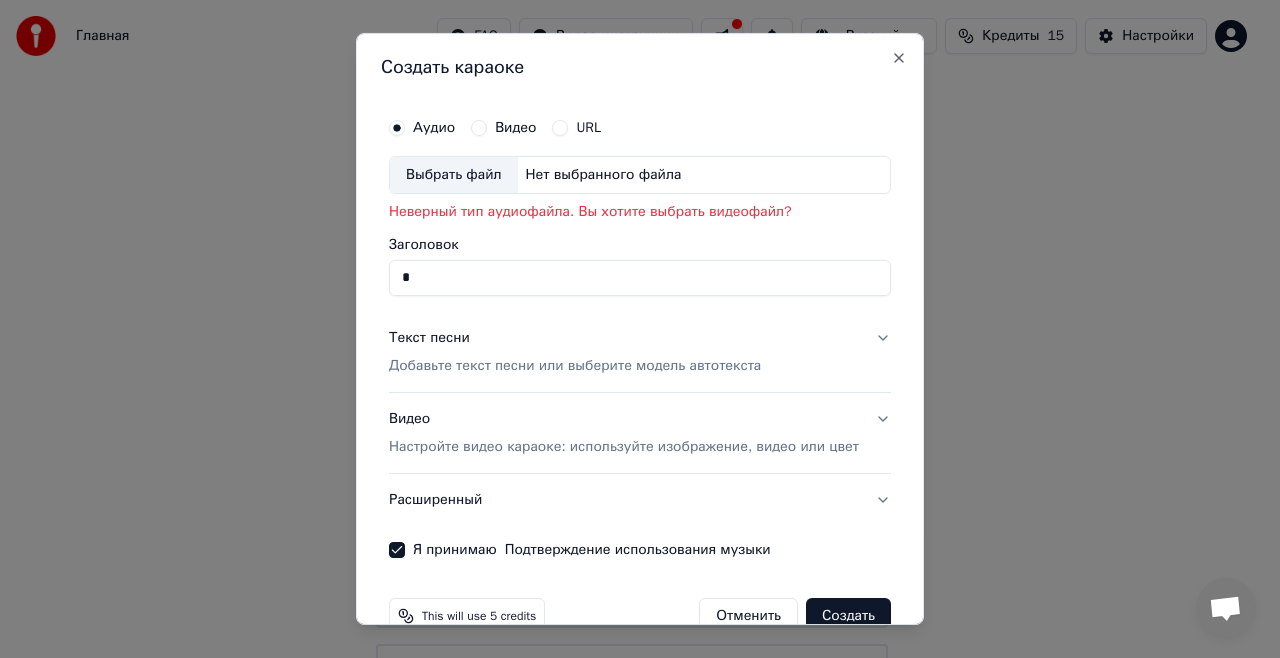 click on "Добавьте текст песни или выберите модель автотекста" at bounding box center (575, 366) 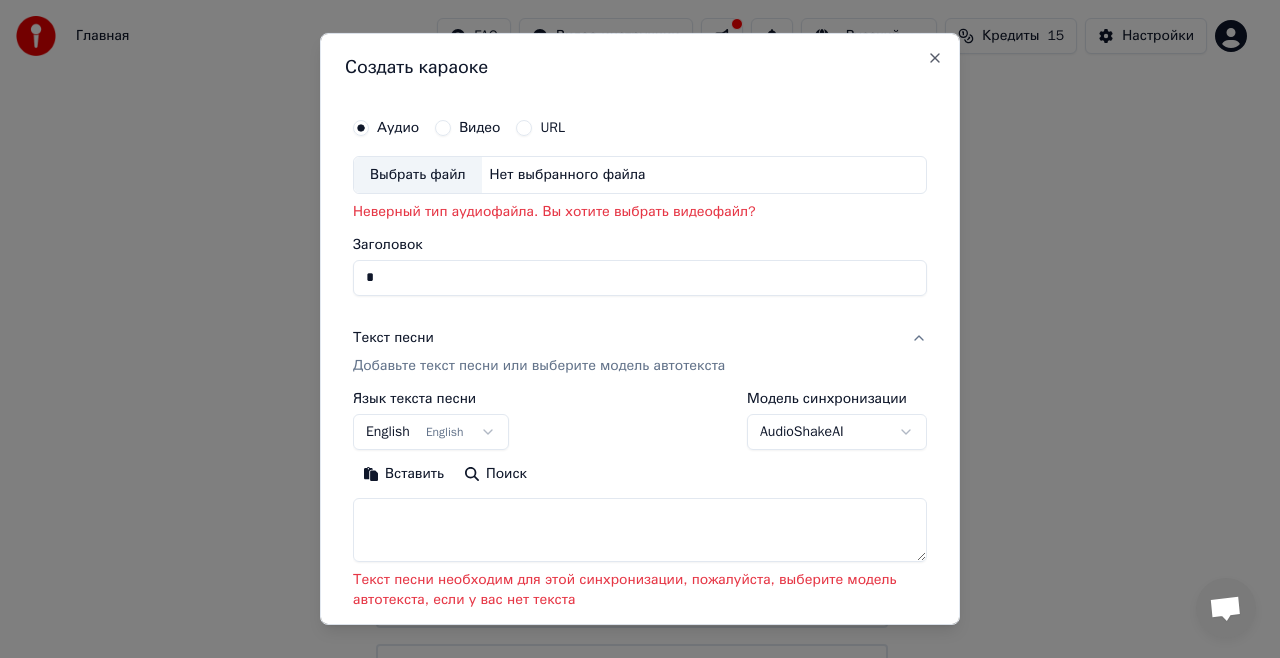 click on "Поиск" at bounding box center (495, 474) 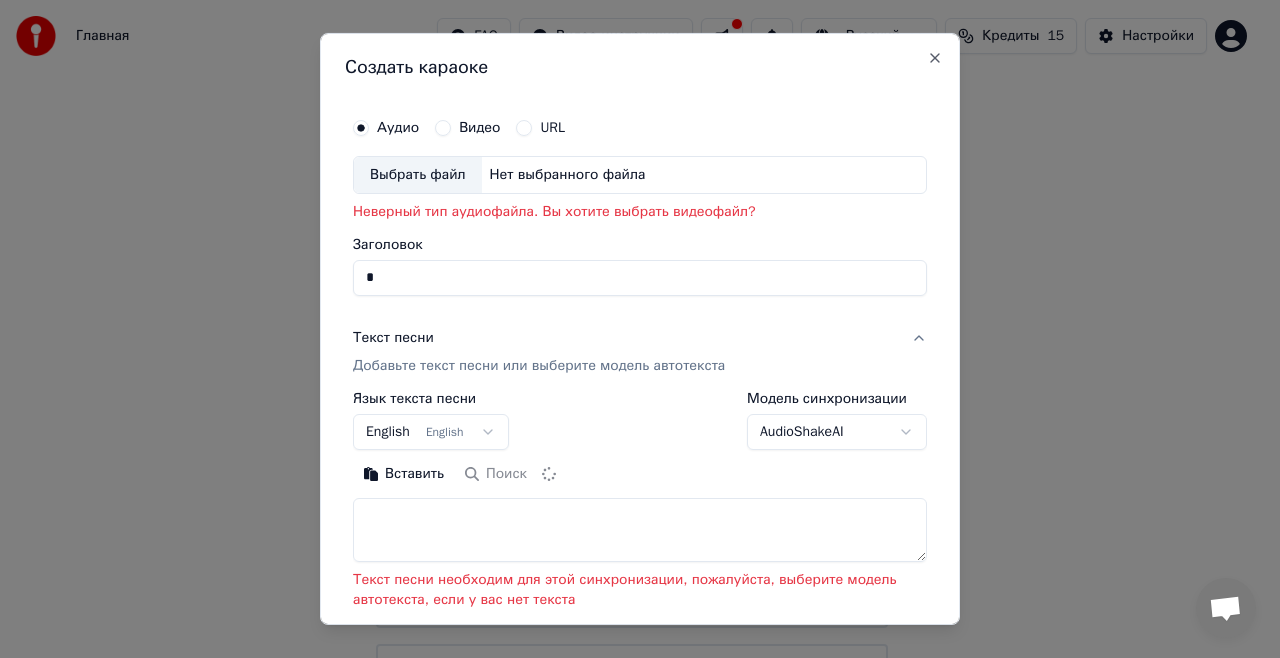 type on "**********" 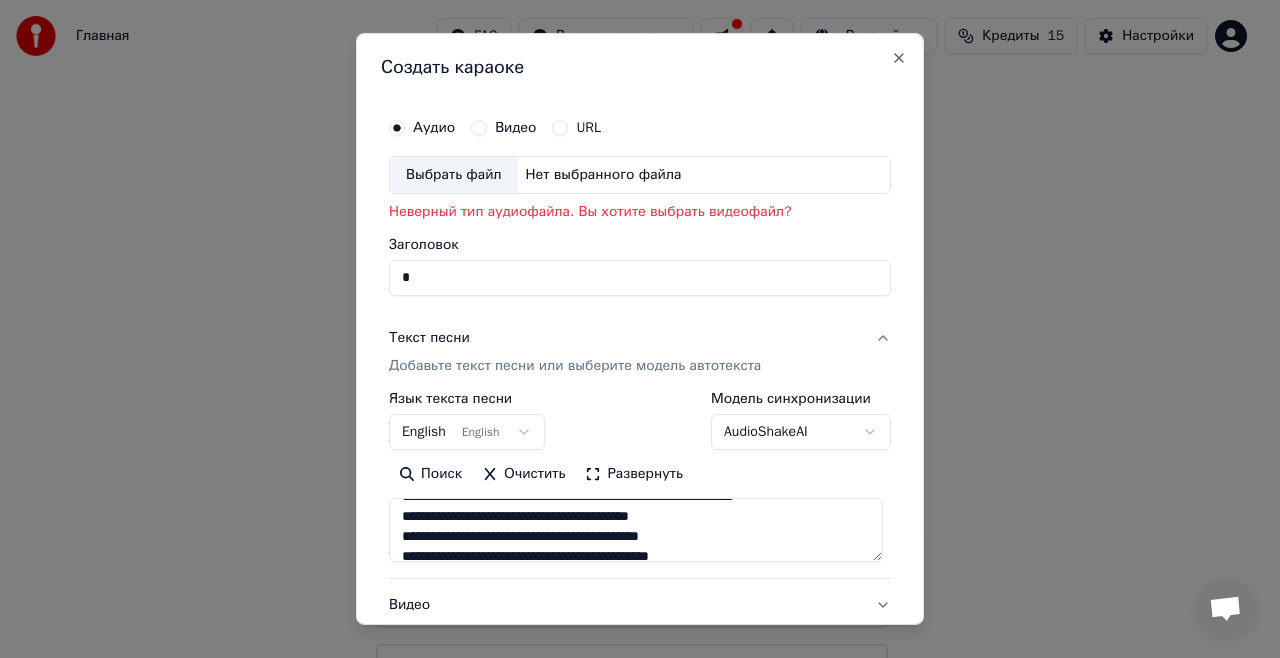 scroll, scrollTop: 600, scrollLeft: 0, axis: vertical 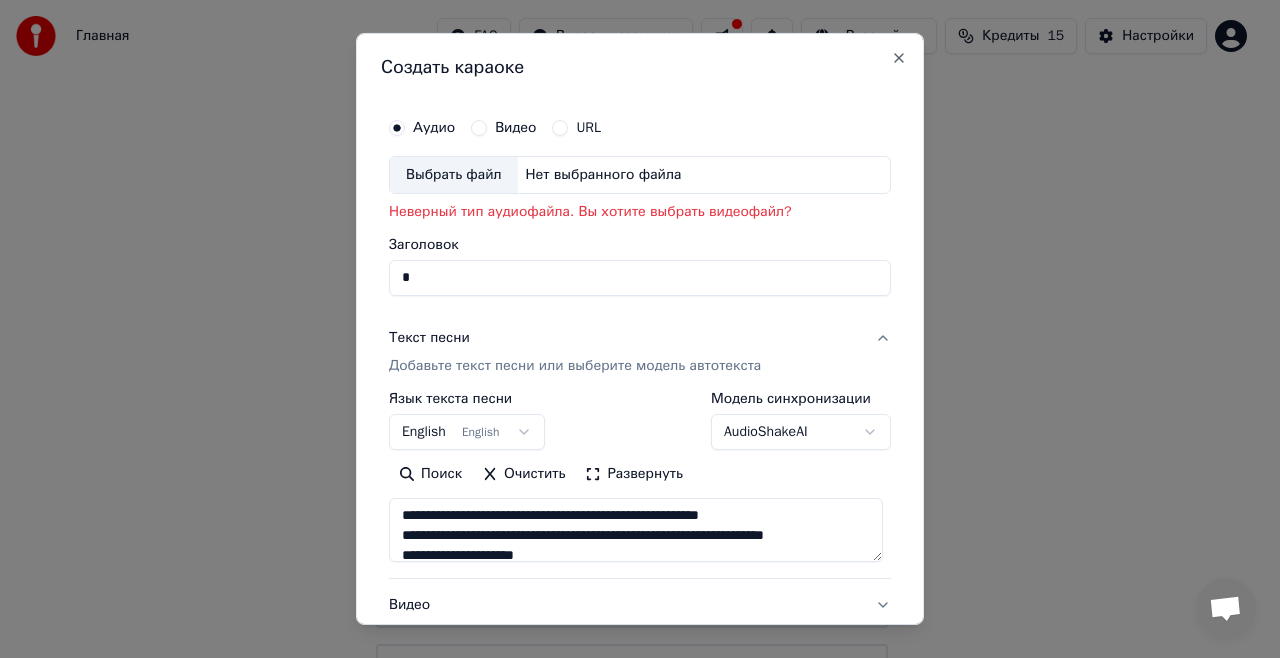 click on "Очистить" at bounding box center (523, 474) 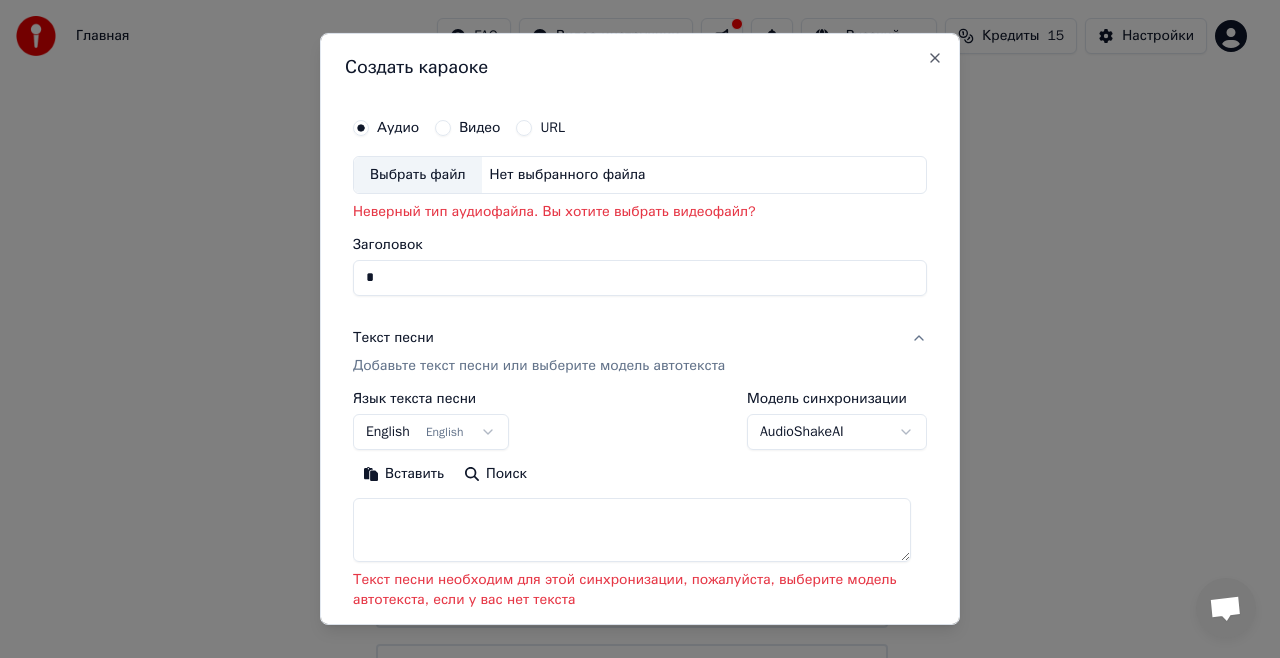 scroll, scrollTop: 0, scrollLeft: 0, axis: both 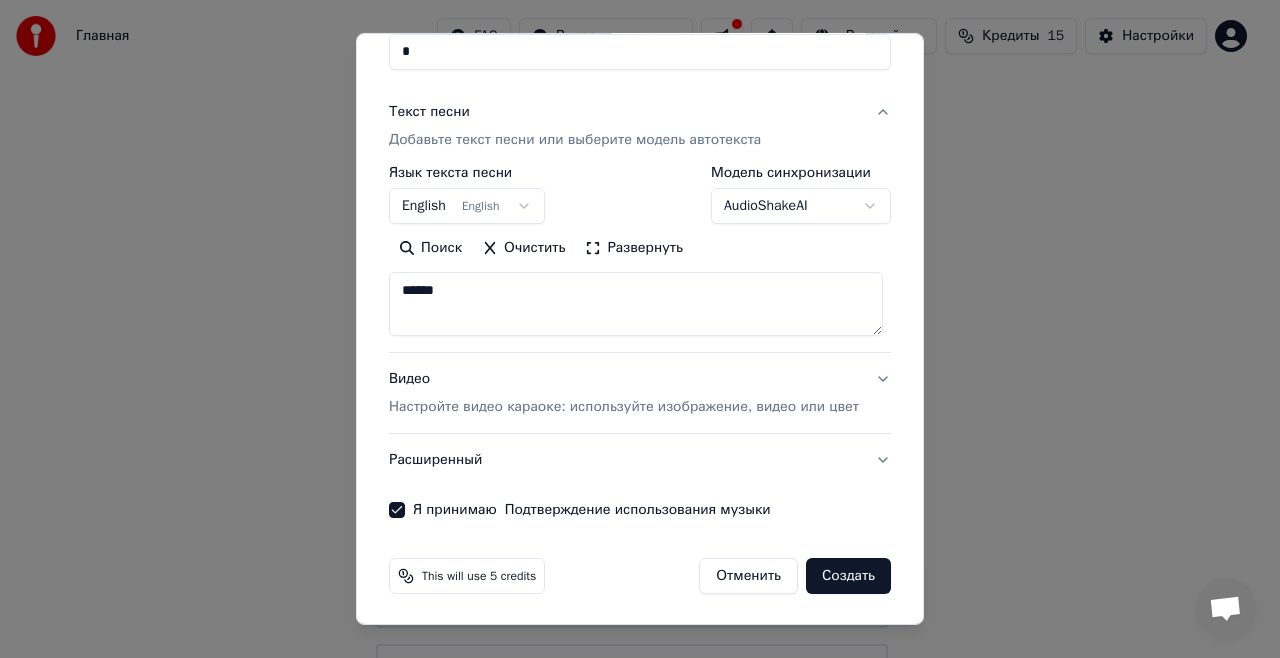 click on "Создать" at bounding box center (848, 576) 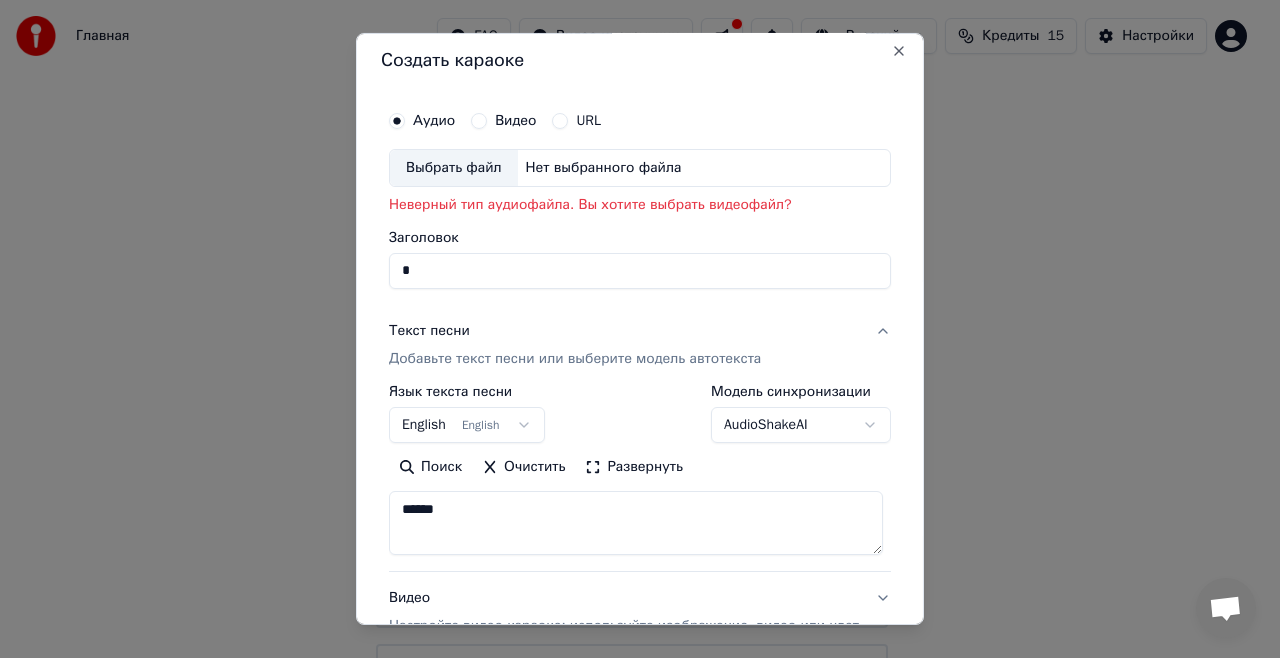 scroll, scrollTop: 0, scrollLeft: 0, axis: both 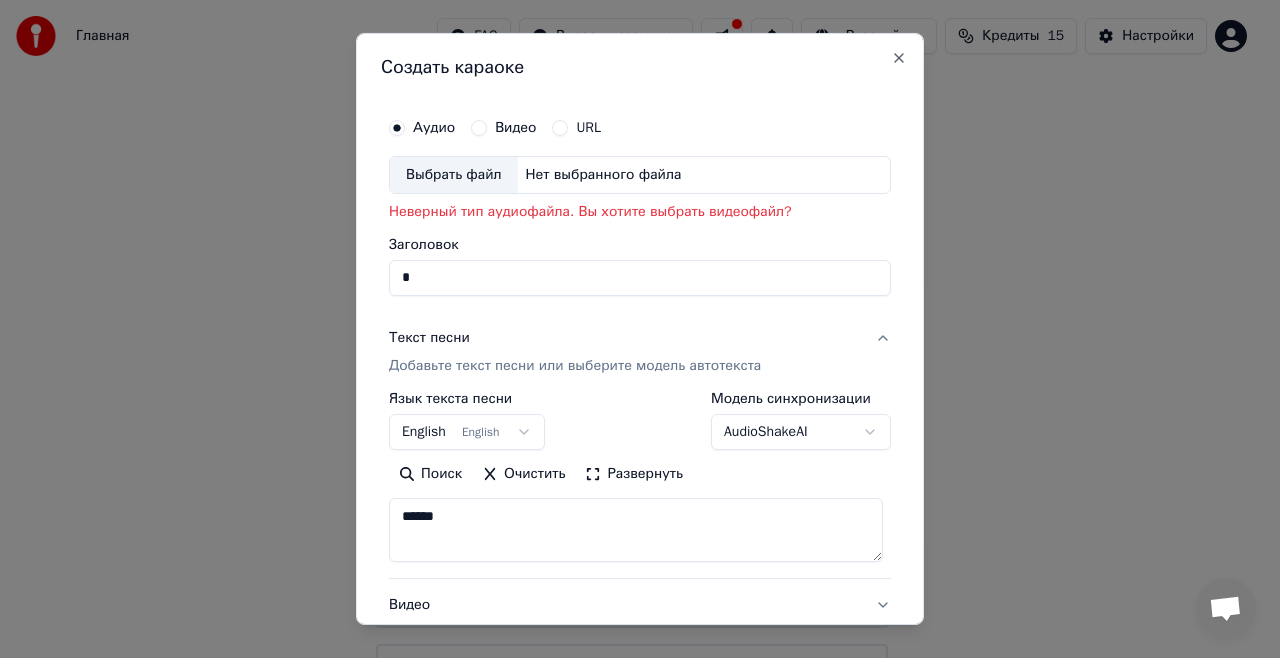 click on "Выбрать файл" at bounding box center [454, 175] 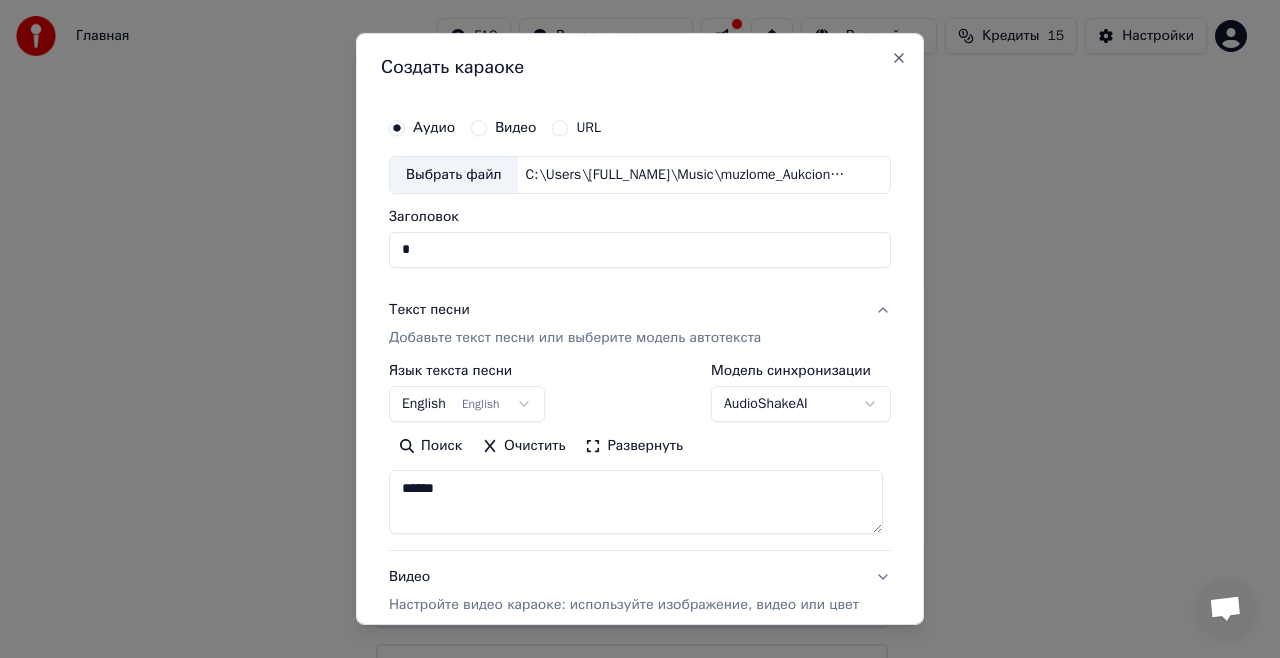 type on "**********" 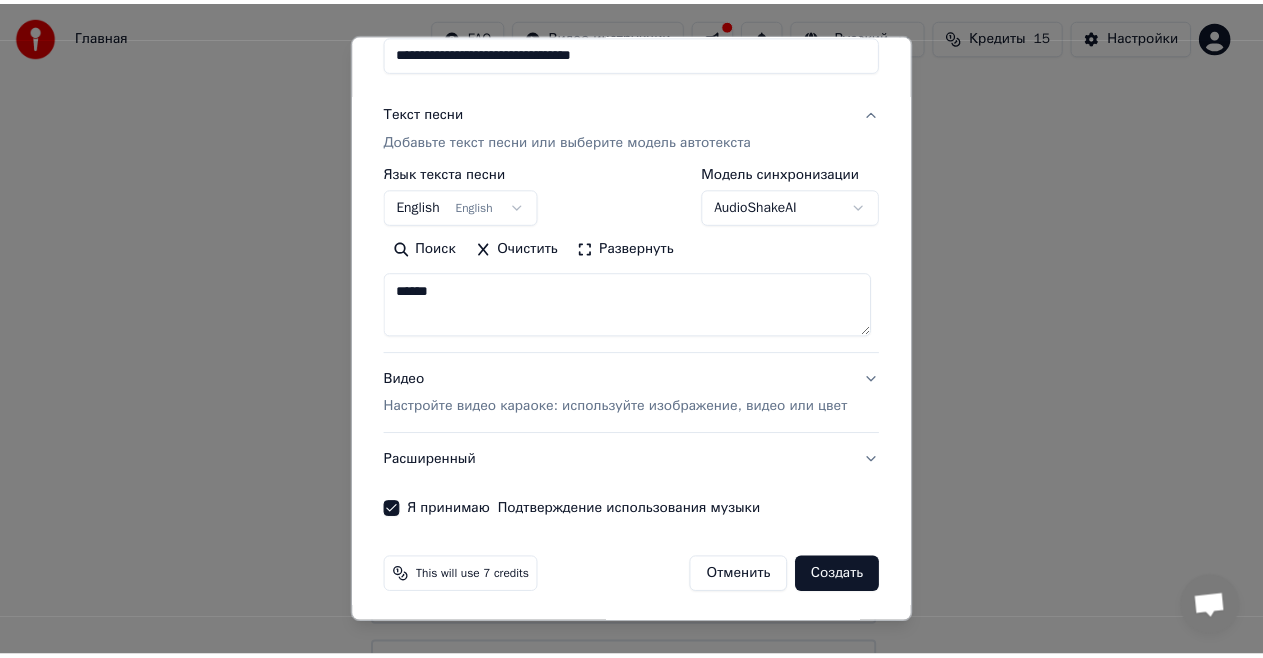 scroll, scrollTop: 198, scrollLeft: 0, axis: vertical 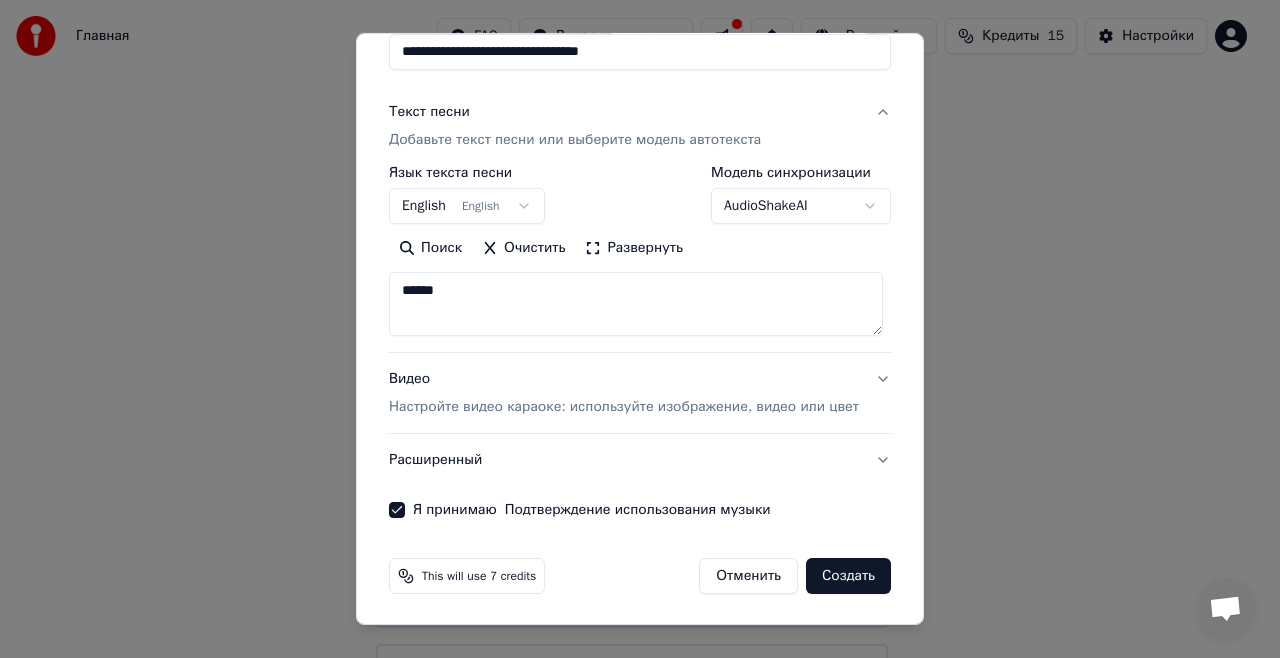 click on "Создать" at bounding box center (848, 576) 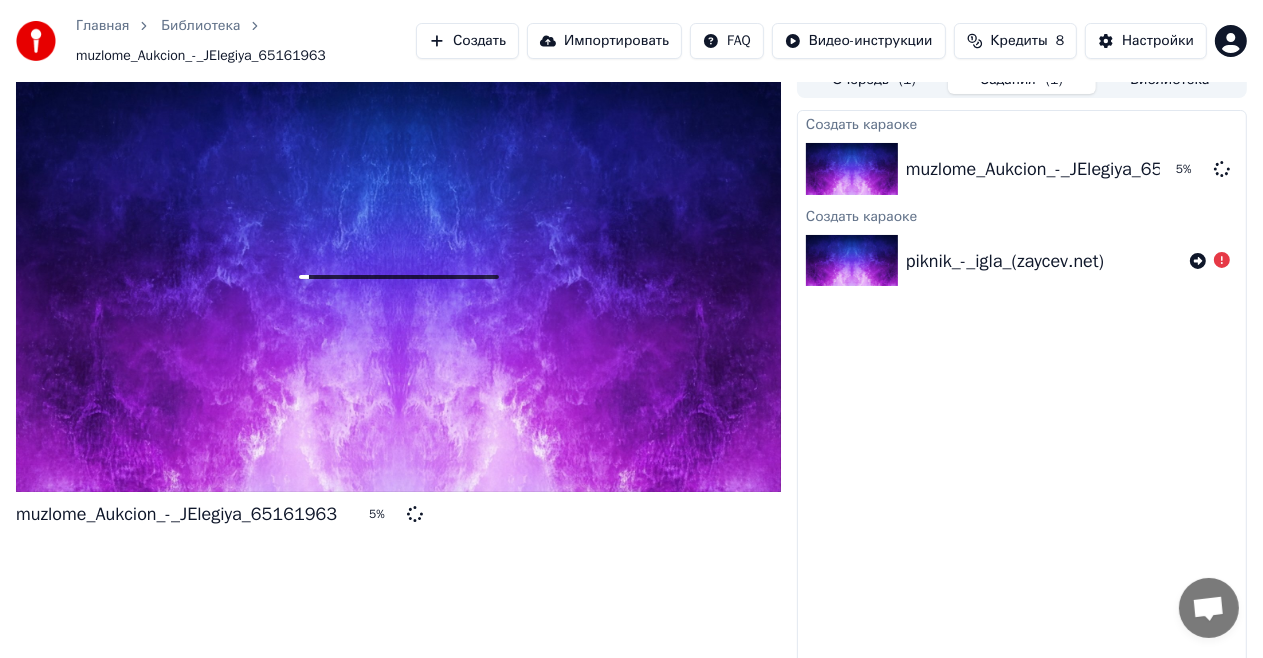 scroll, scrollTop: 31, scrollLeft: 0, axis: vertical 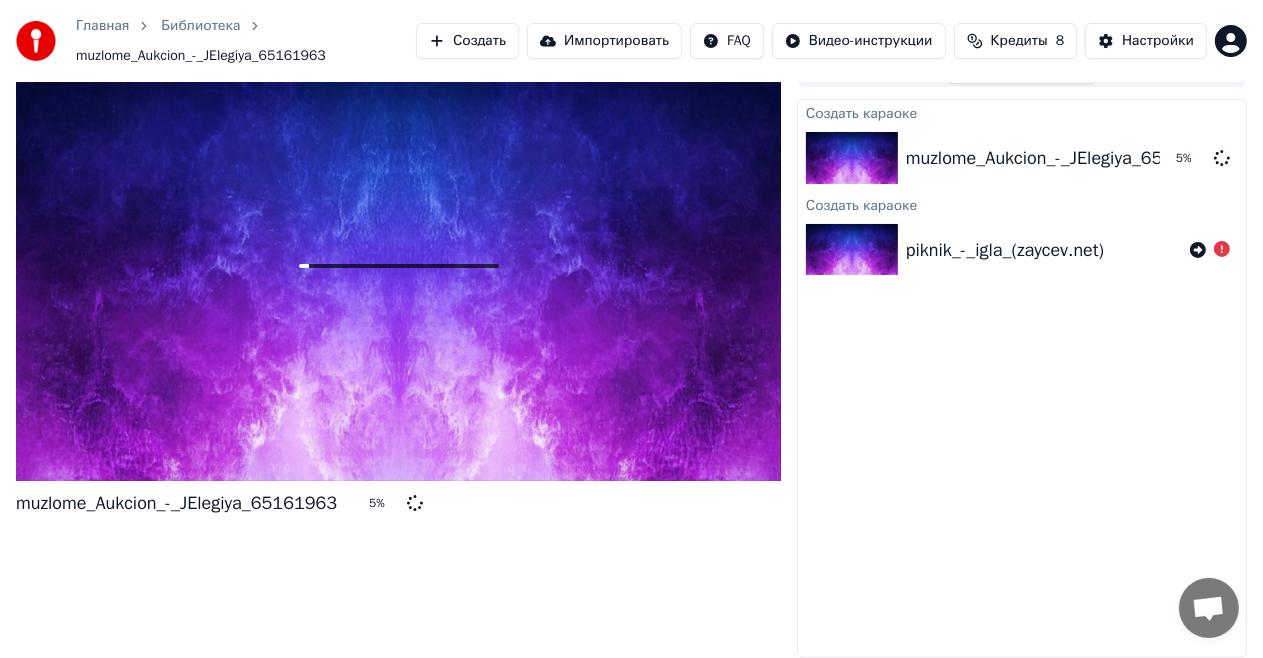 click on "piknik_-_igla_(zaycev.net)" at bounding box center [1005, 250] 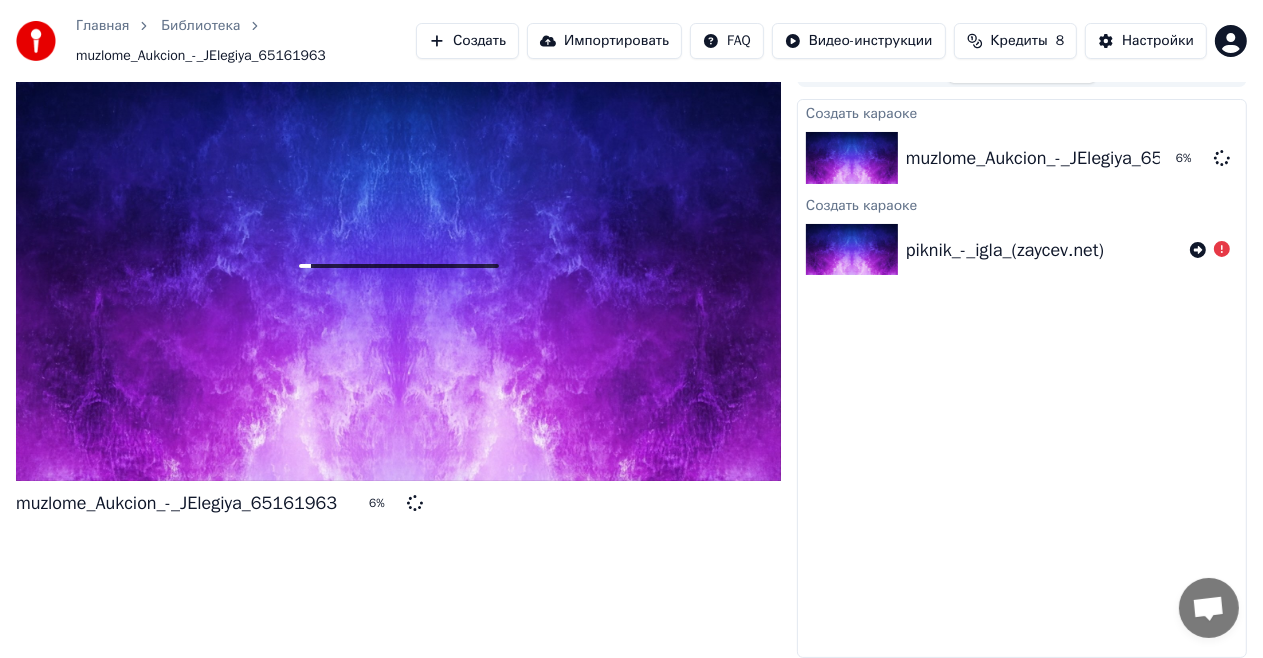 click at bounding box center [398, 266] 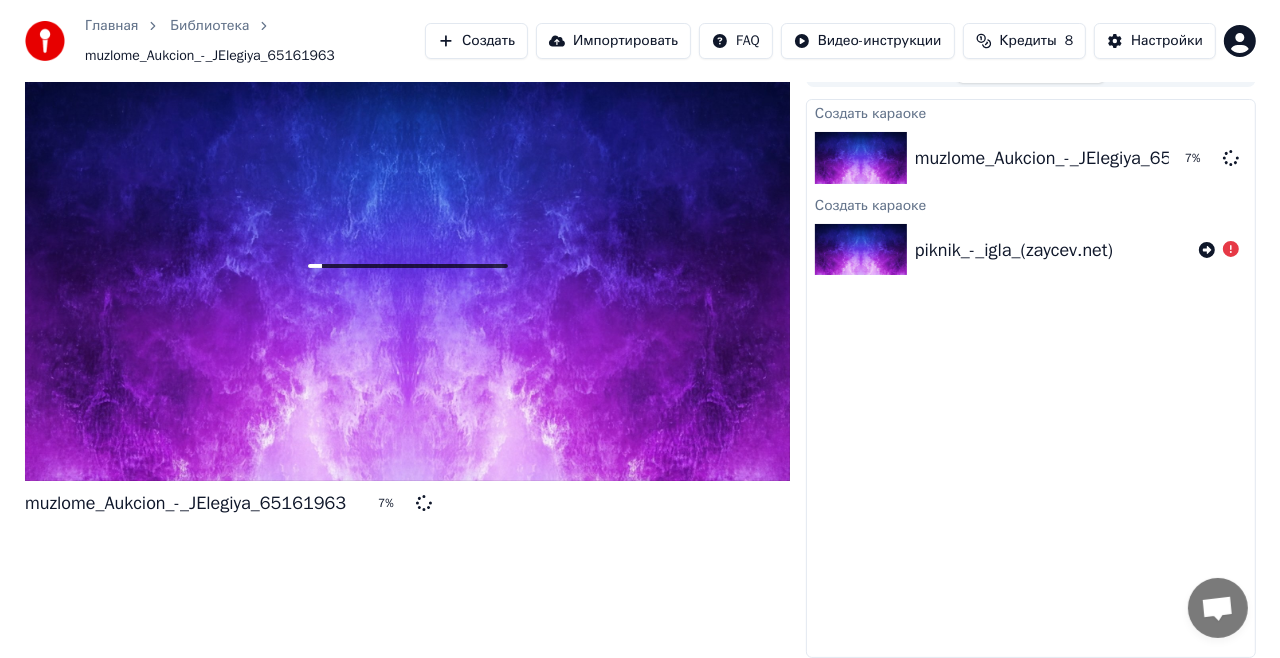 scroll, scrollTop: 0, scrollLeft: 0, axis: both 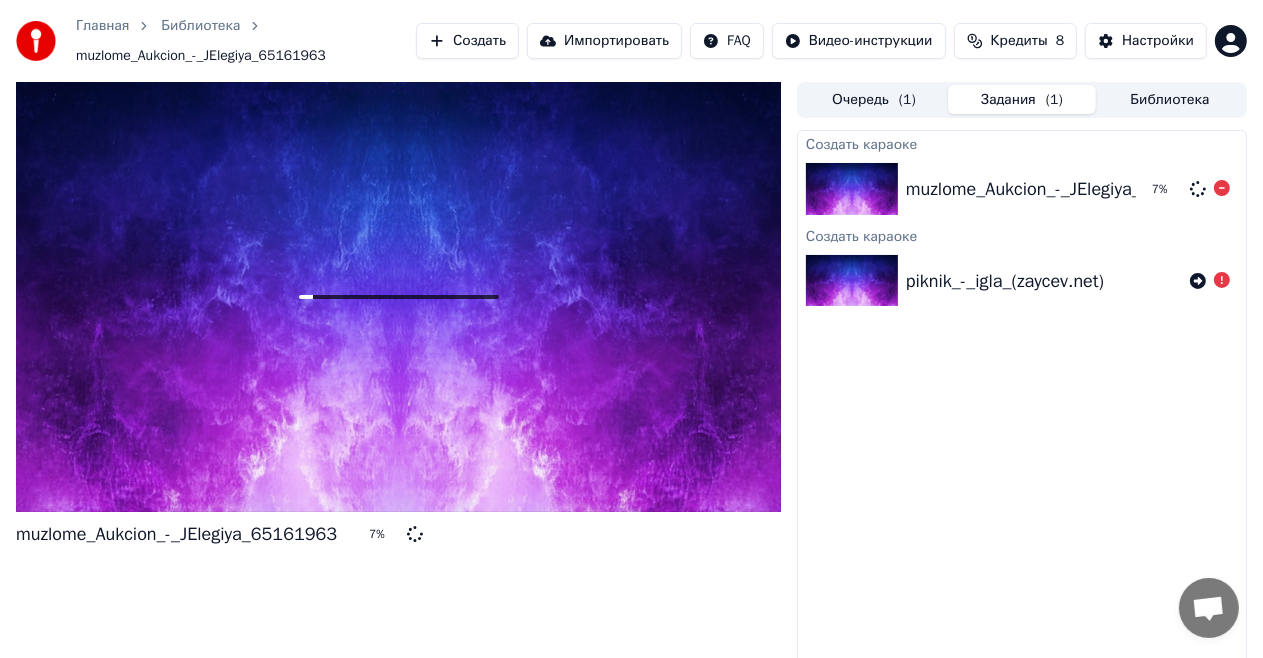 click on "muzlome_Aukcion_-_JElegiya_65161963" at bounding box center (1066, 189) 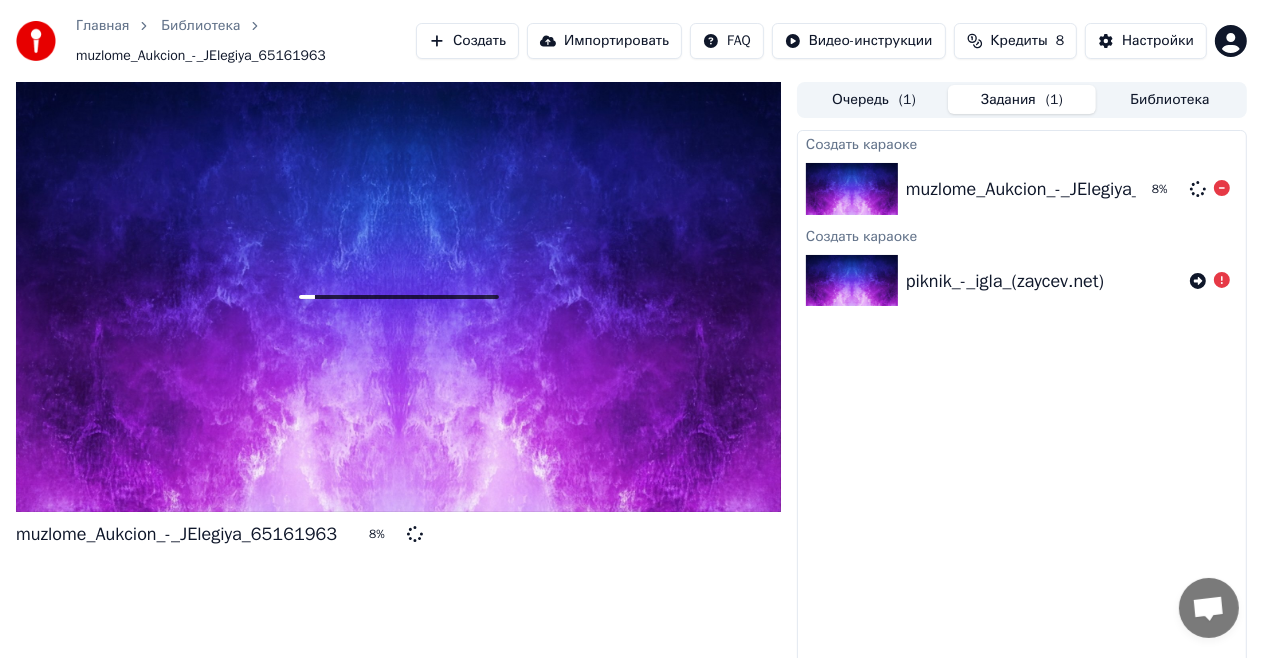 click on "muzlome_Aukcion_-_JElegiya_65161963" at bounding box center (1066, 189) 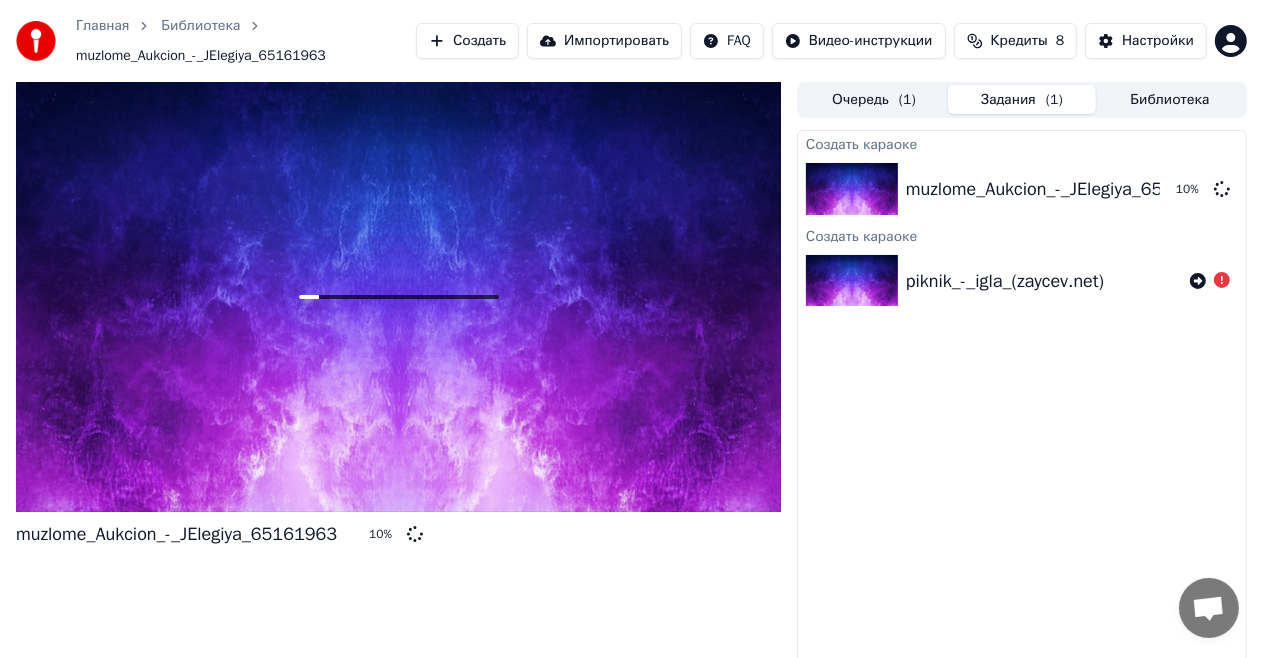 click on "Очередь ( 1 )" at bounding box center [874, 99] 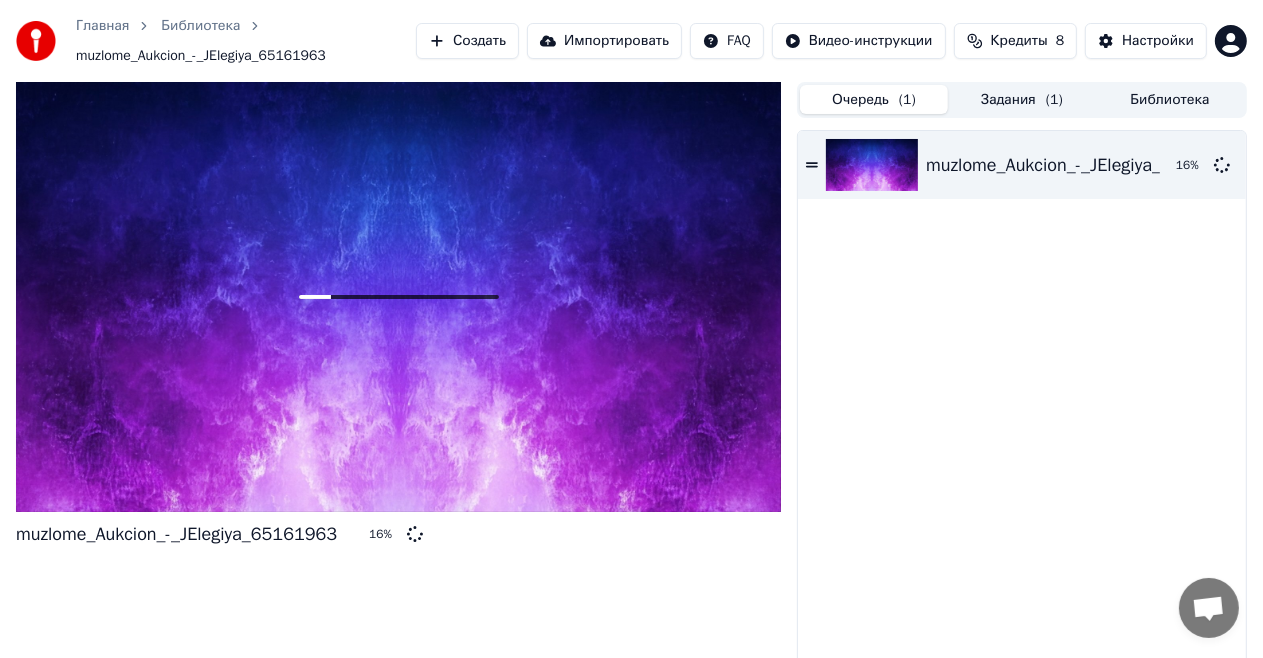 click on "Библиотека" at bounding box center (1170, 99) 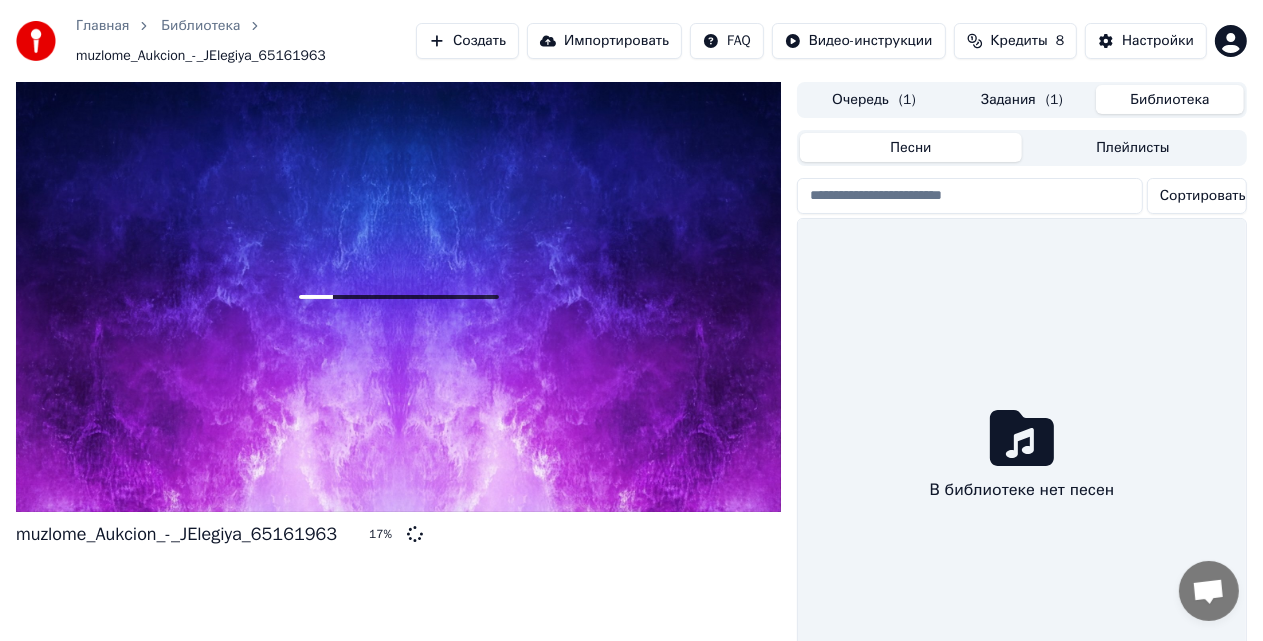 click on "Задания ( 1 )" at bounding box center [1022, 99] 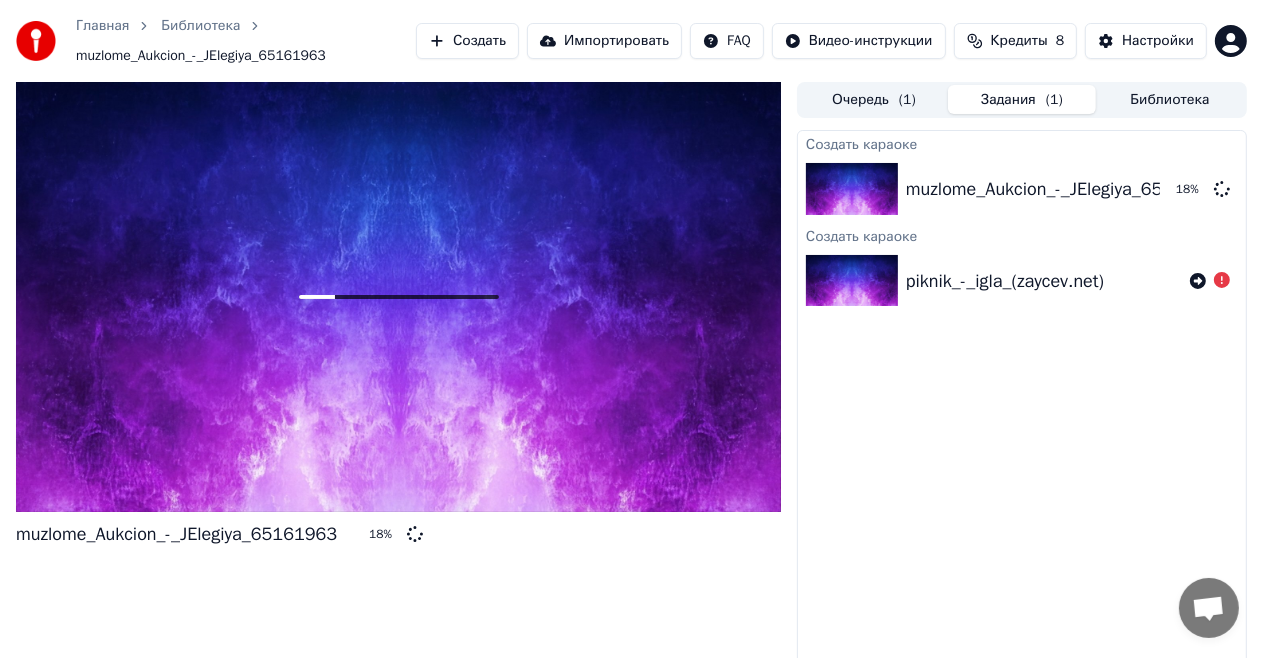 click on "Очередь ( 1 )" at bounding box center [874, 99] 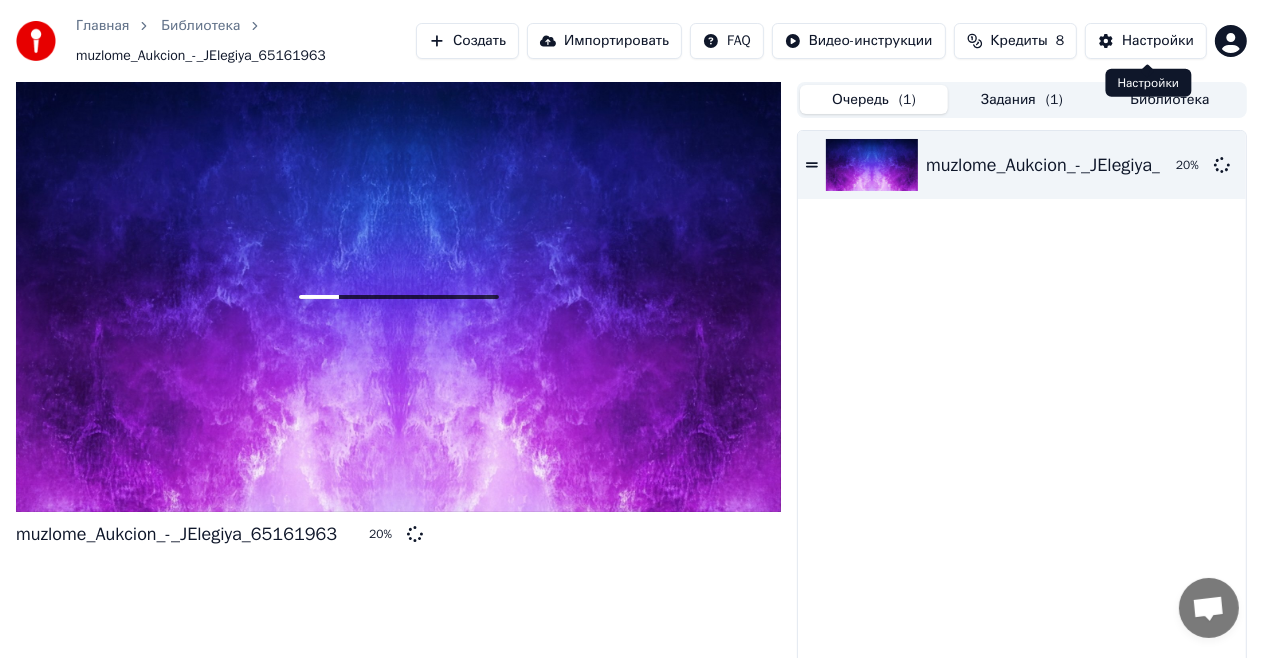 click on "Настройки" at bounding box center (1158, 41) 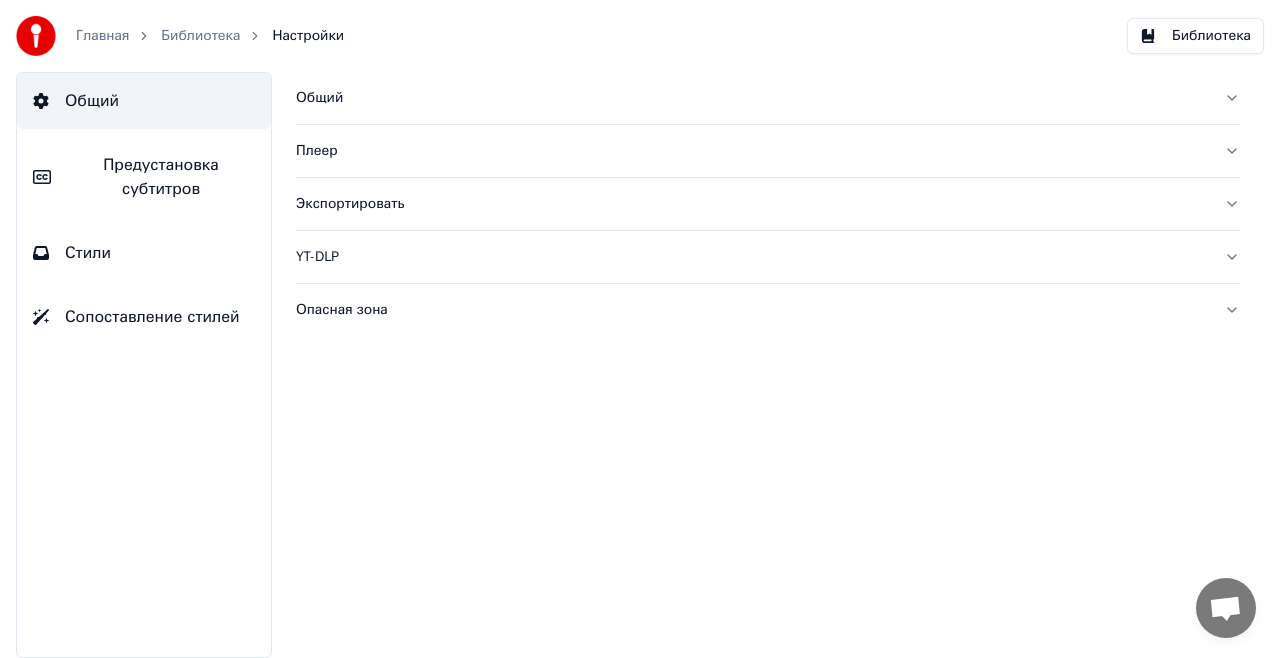 click on "Общий" at bounding box center (752, 98) 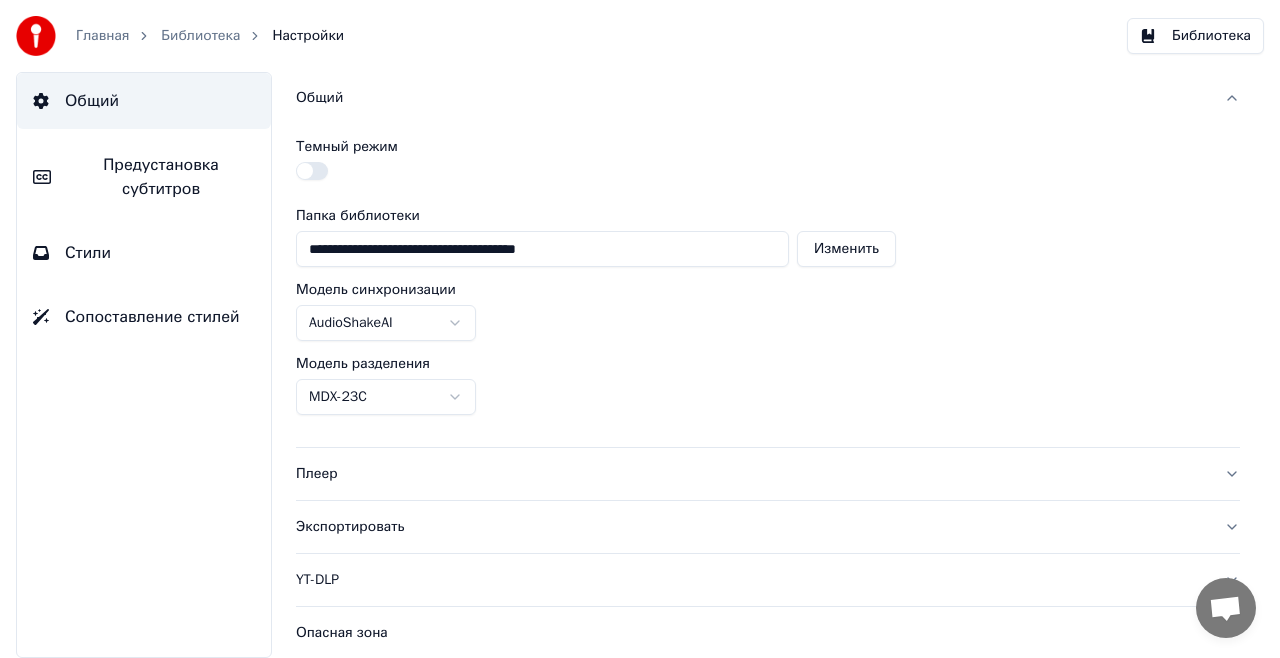 click on "Экспортировать" at bounding box center [768, 527] 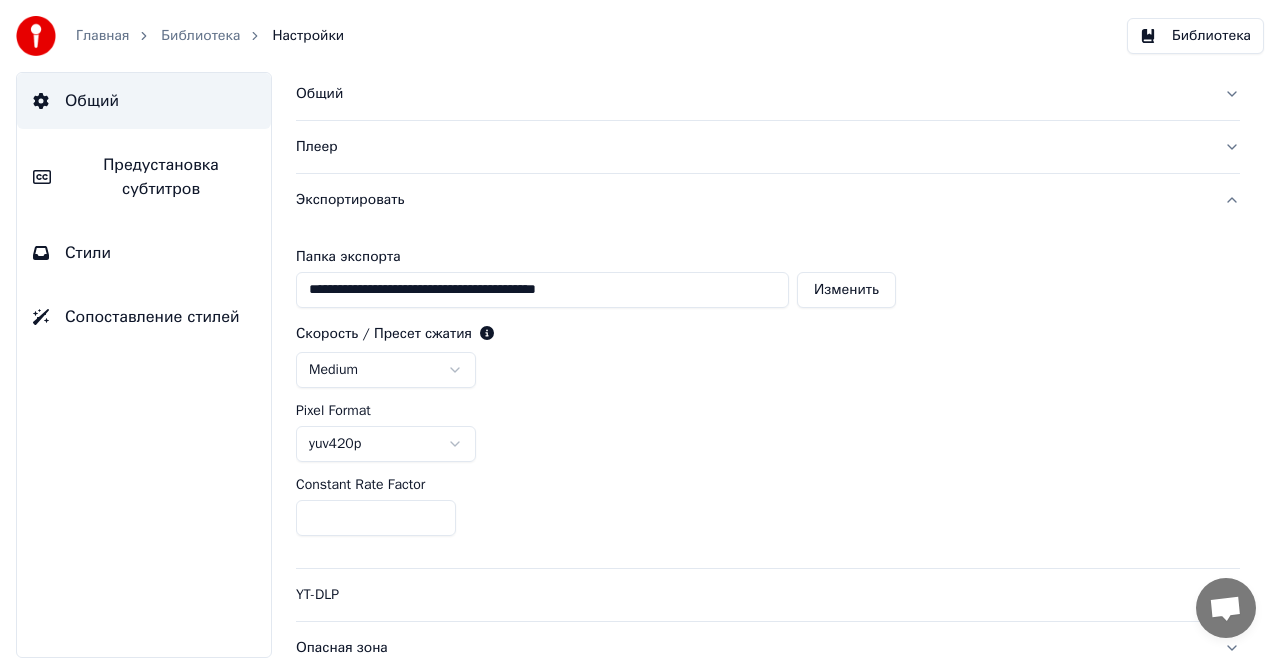 scroll, scrollTop: 0, scrollLeft: 0, axis: both 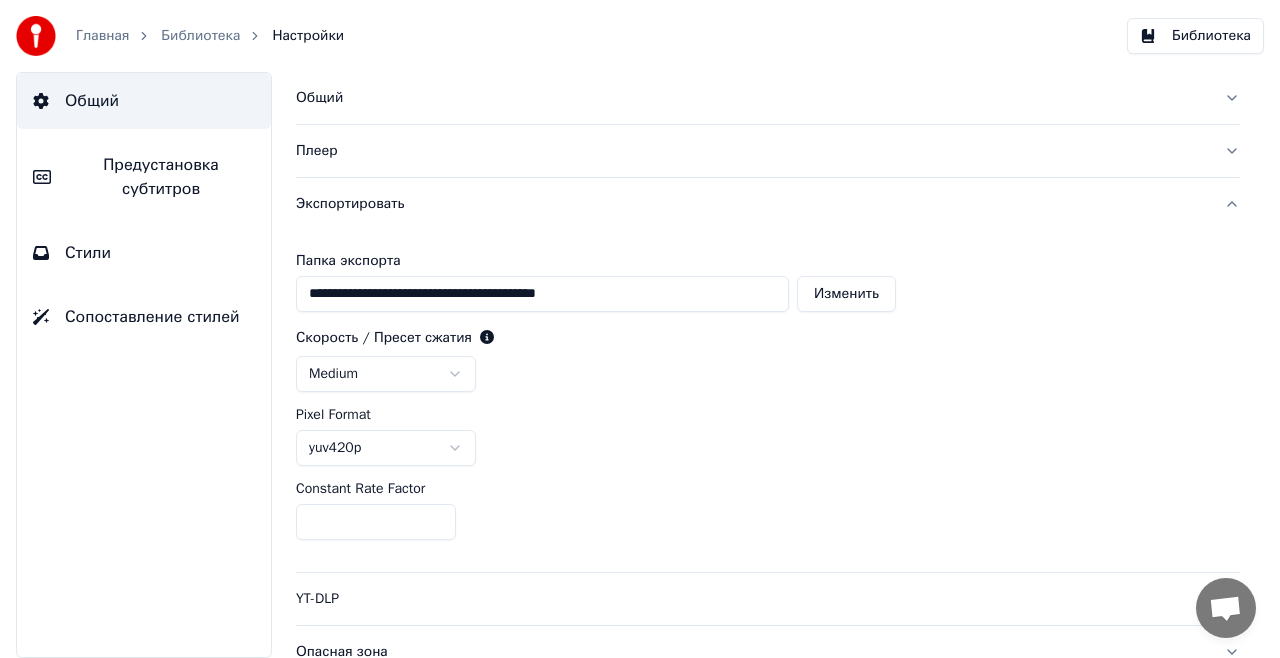 click on "Стили" at bounding box center (88, 253) 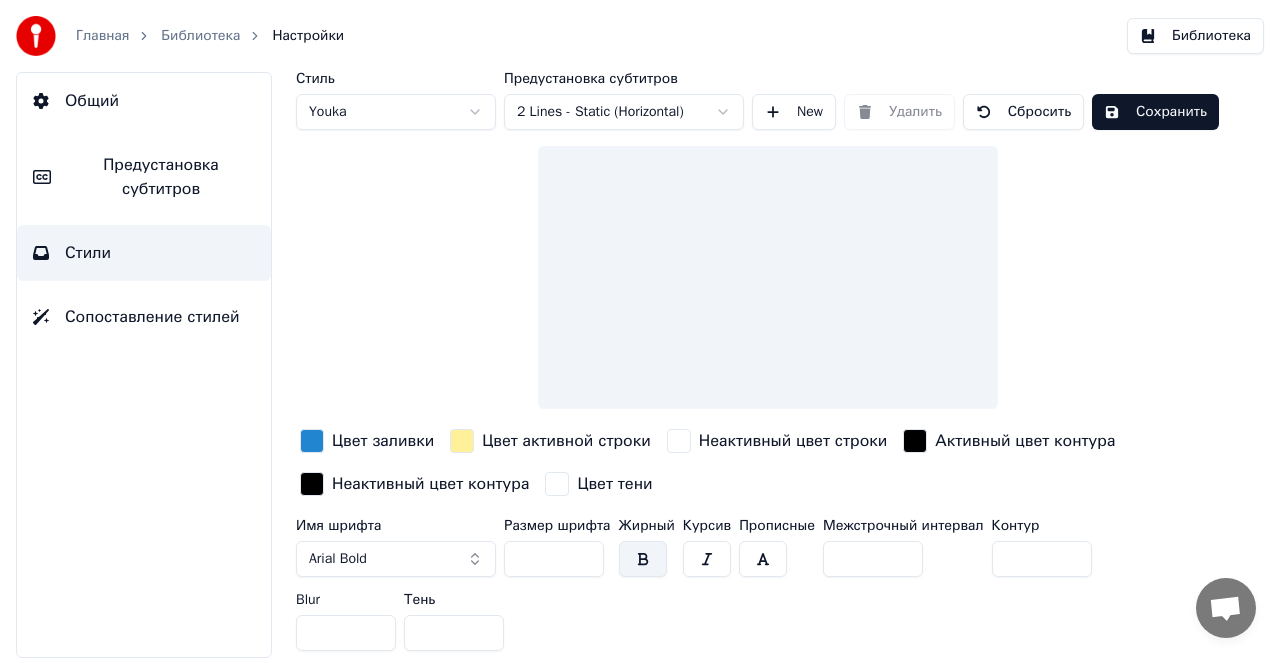 click on "Сопоставление стилей" at bounding box center [152, 317] 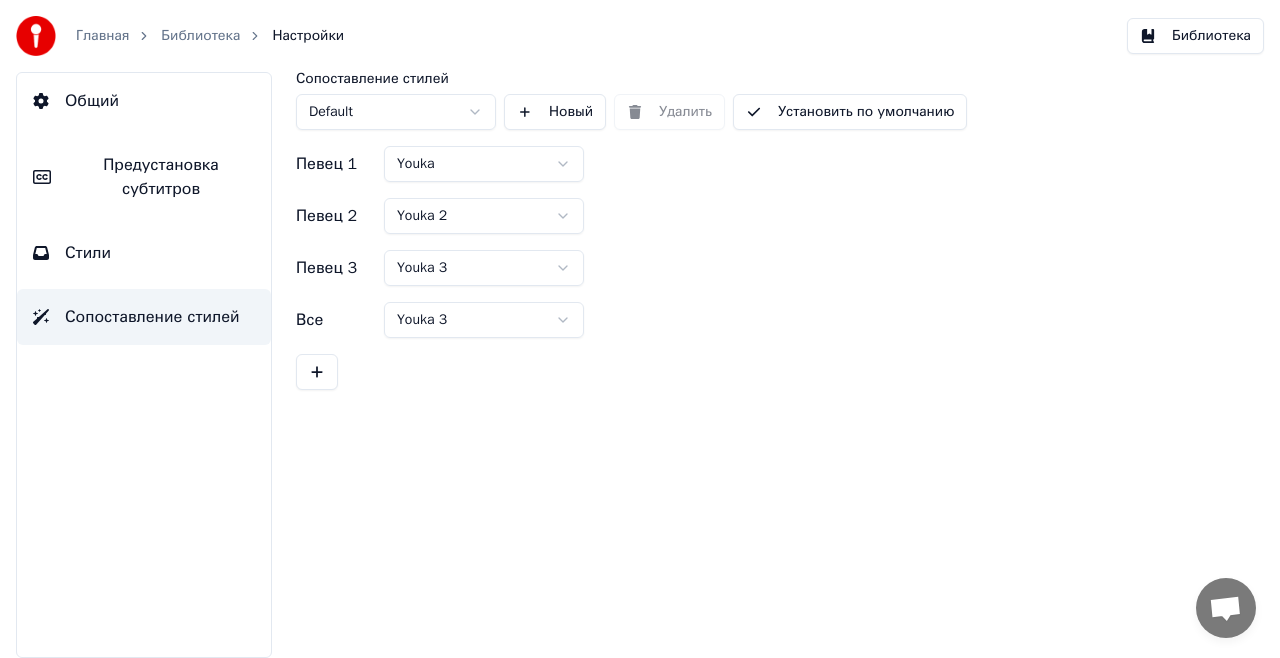 click on "Главная" at bounding box center [102, 36] 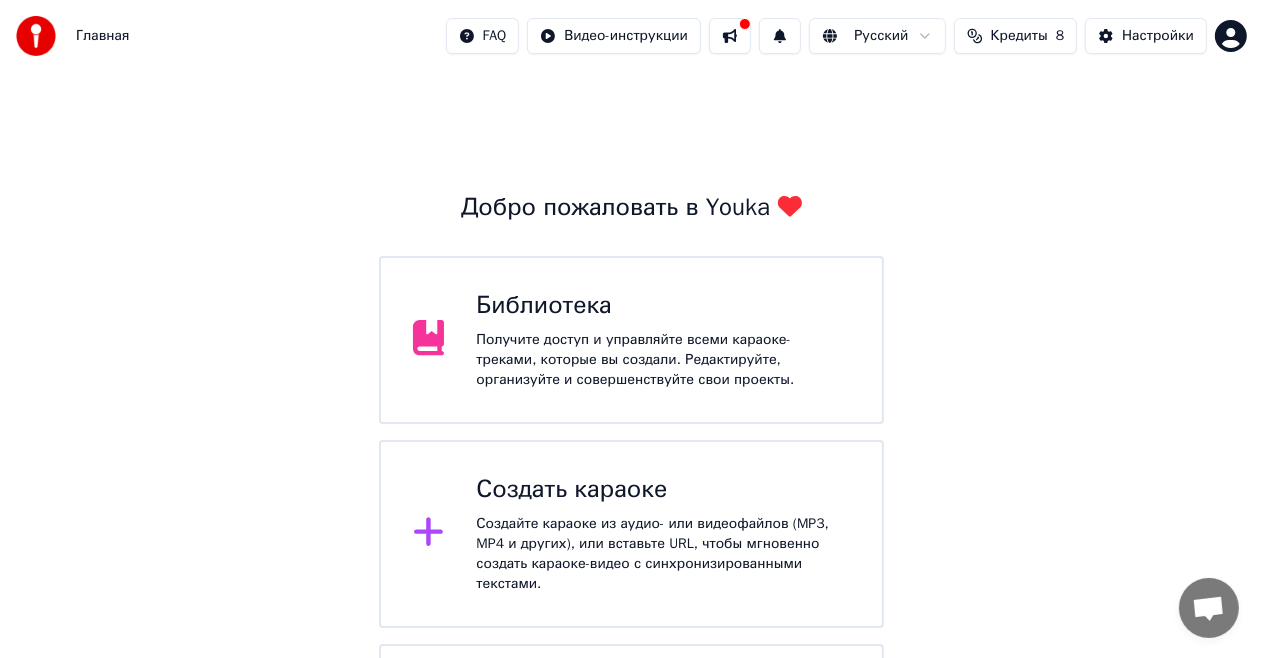 click on "Создать караоке" at bounding box center [663, 490] 